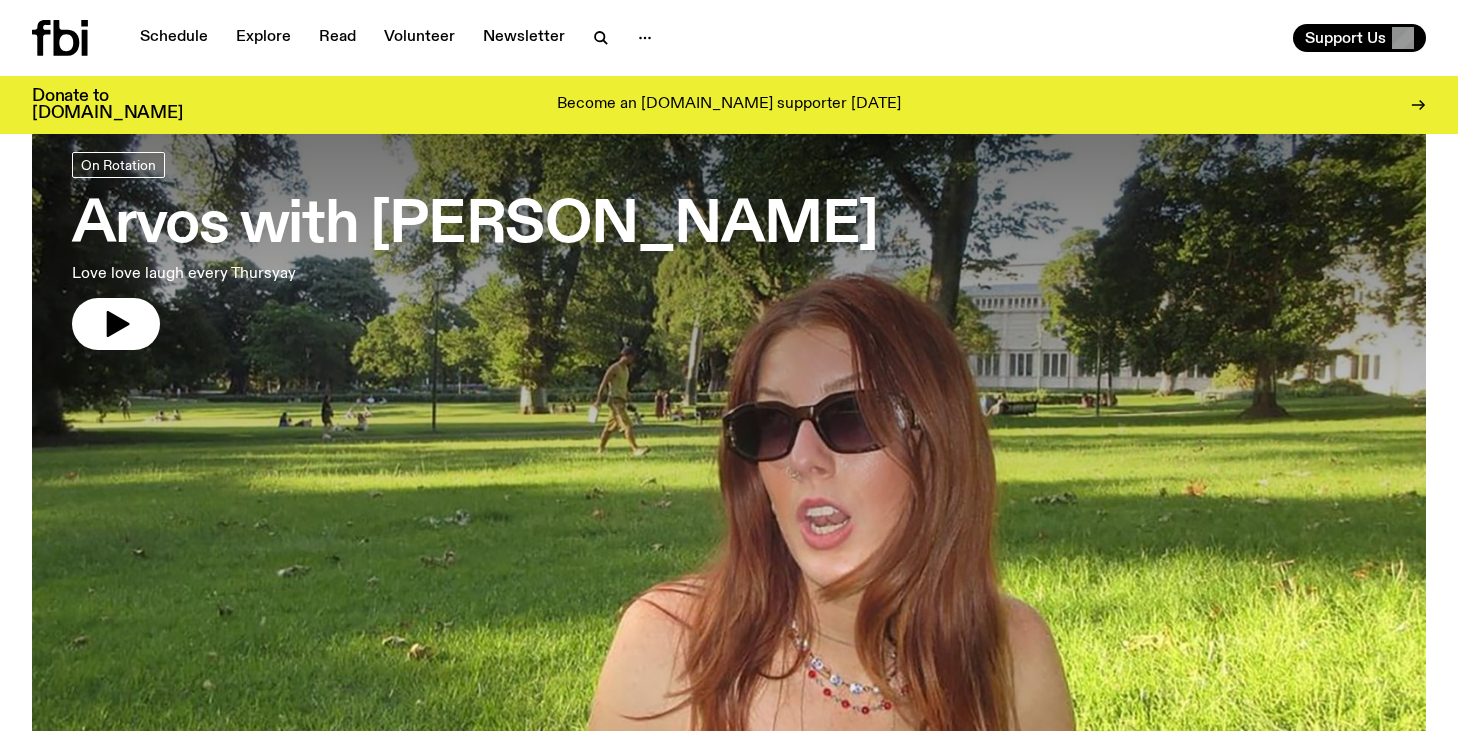 scroll, scrollTop: 0, scrollLeft: 0, axis: both 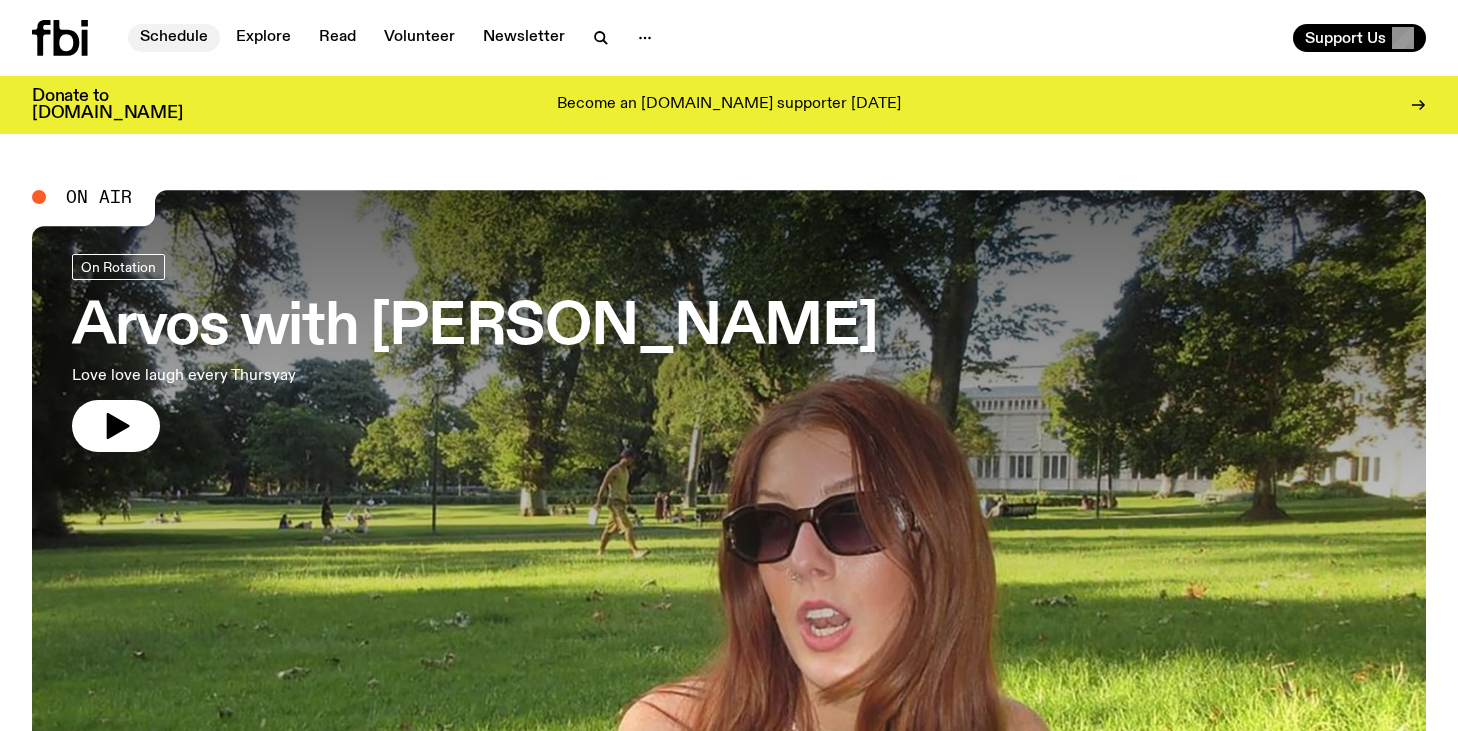 click on "Schedule" at bounding box center [174, 38] 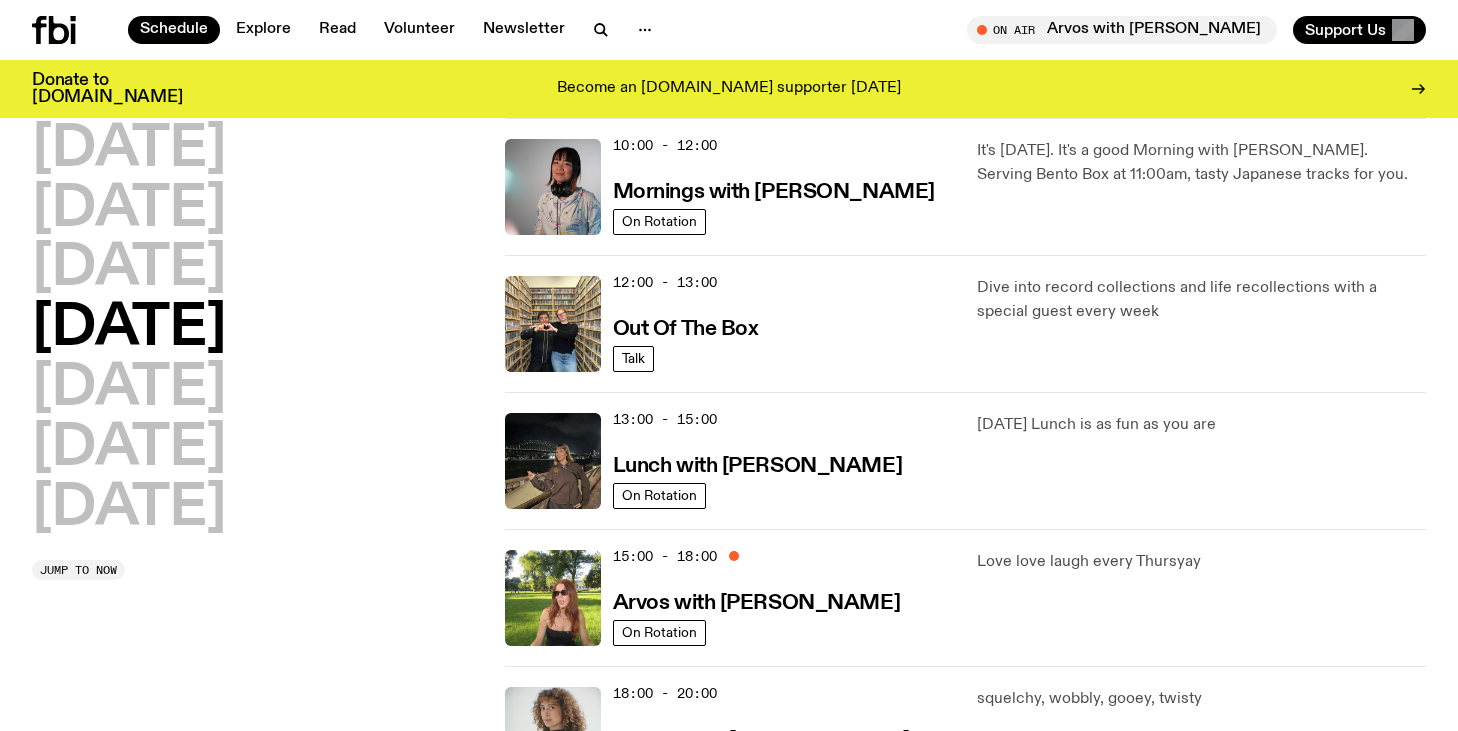 scroll, scrollTop: 429, scrollLeft: 0, axis: vertical 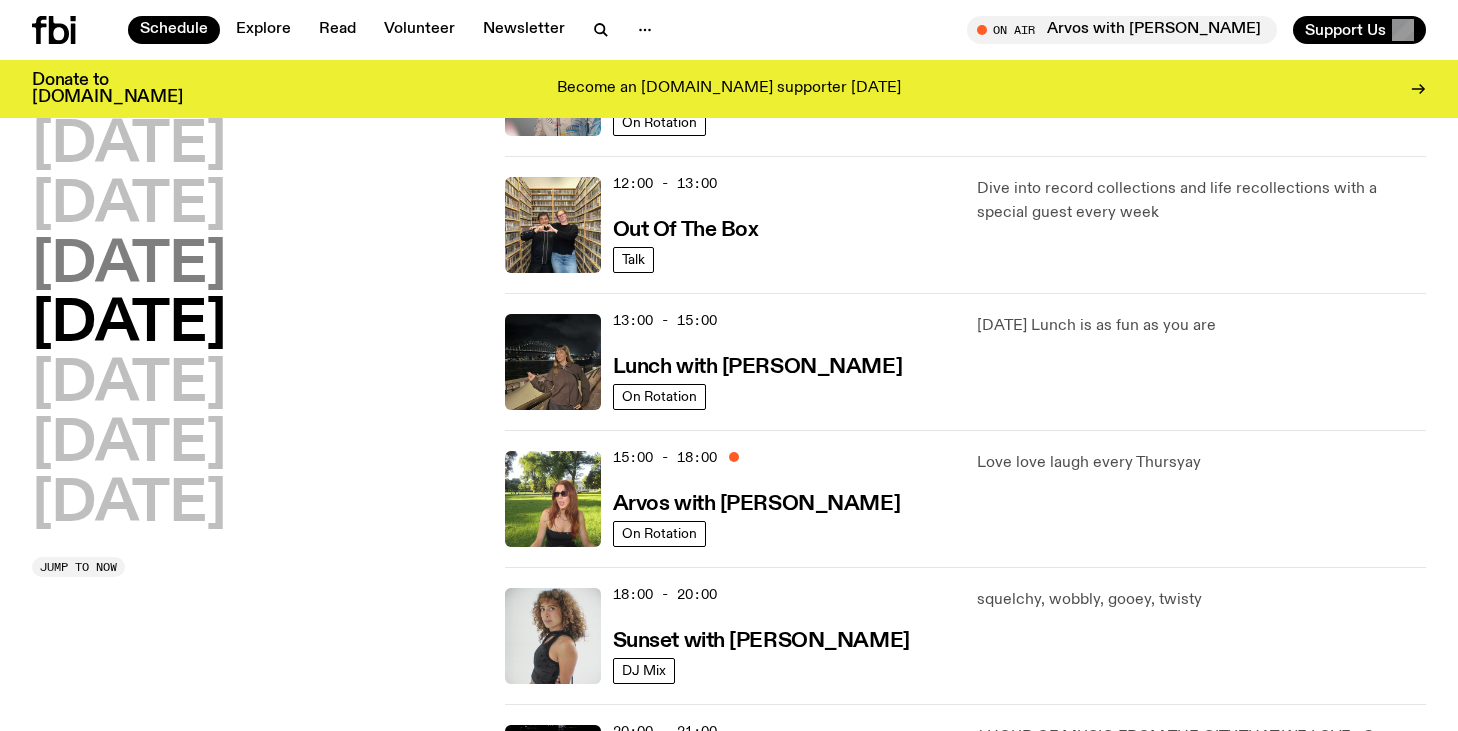 click on "[DATE]" at bounding box center (129, 266) 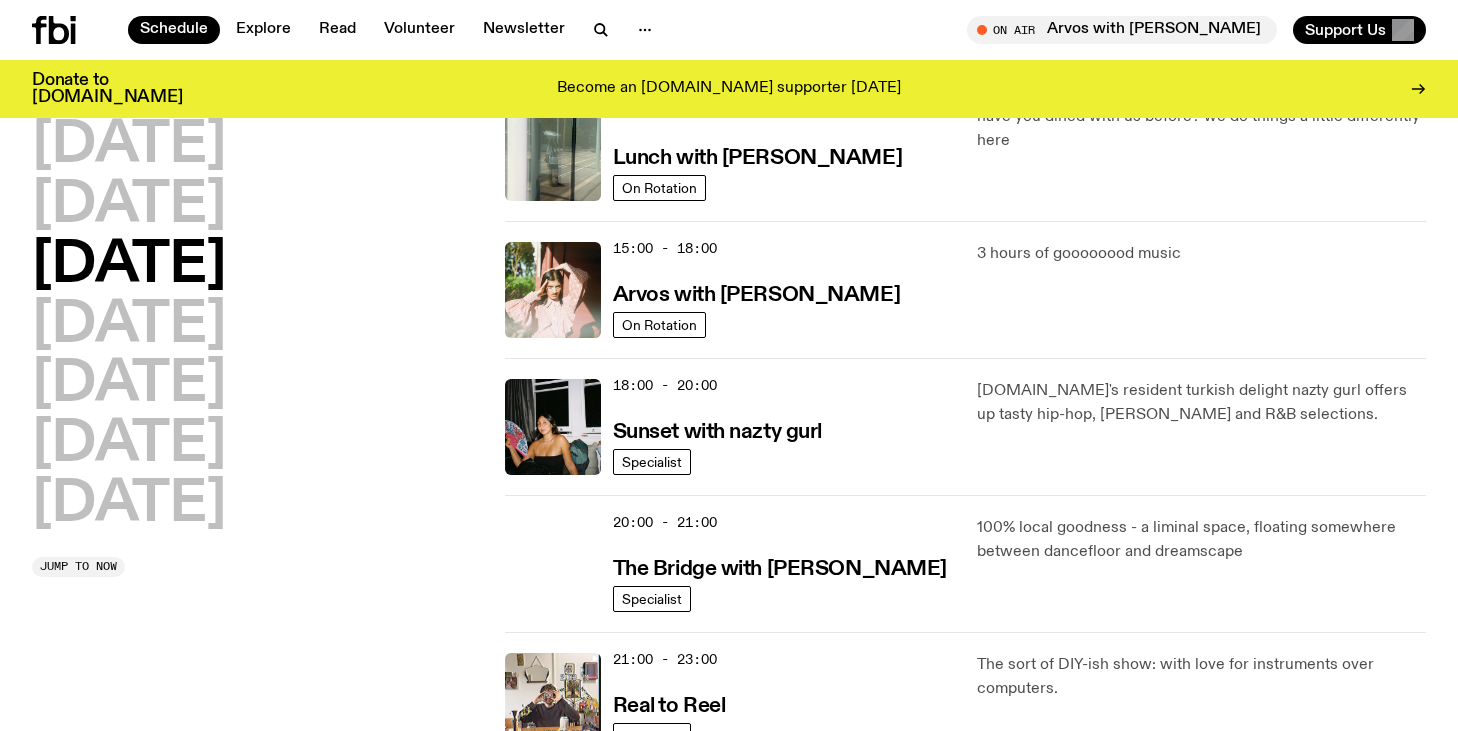 scroll, scrollTop: 690, scrollLeft: 0, axis: vertical 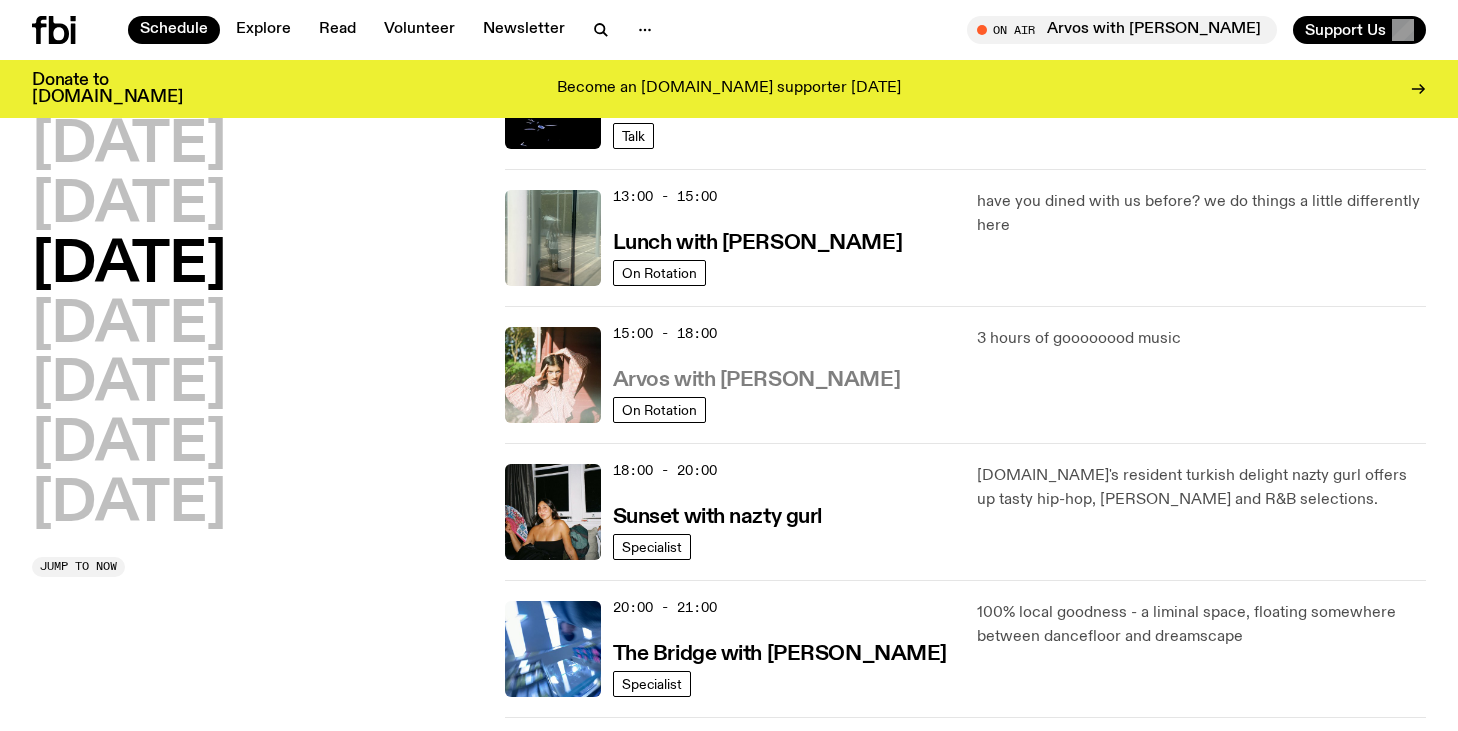 click on "Arvos with [PERSON_NAME]" at bounding box center [756, 380] 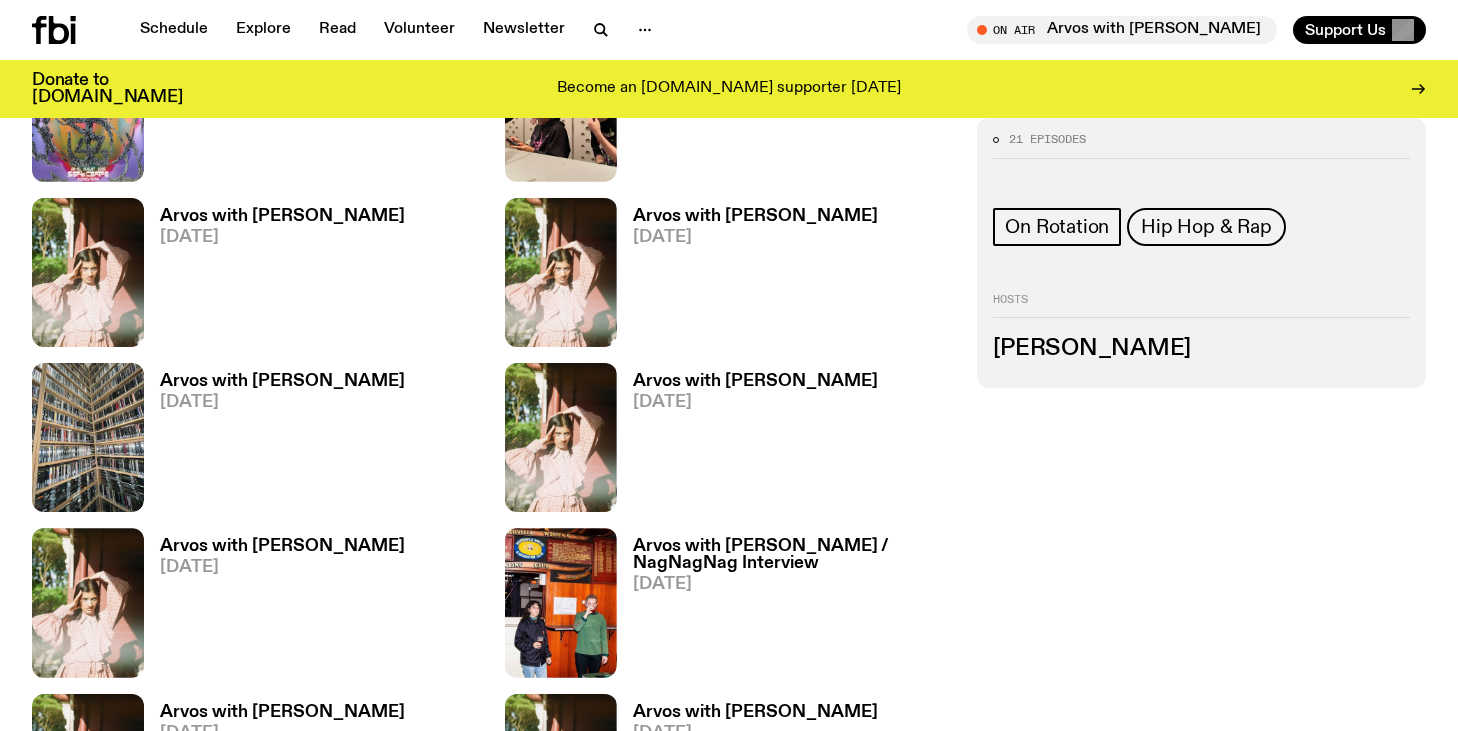 scroll, scrollTop: 1169, scrollLeft: 0, axis: vertical 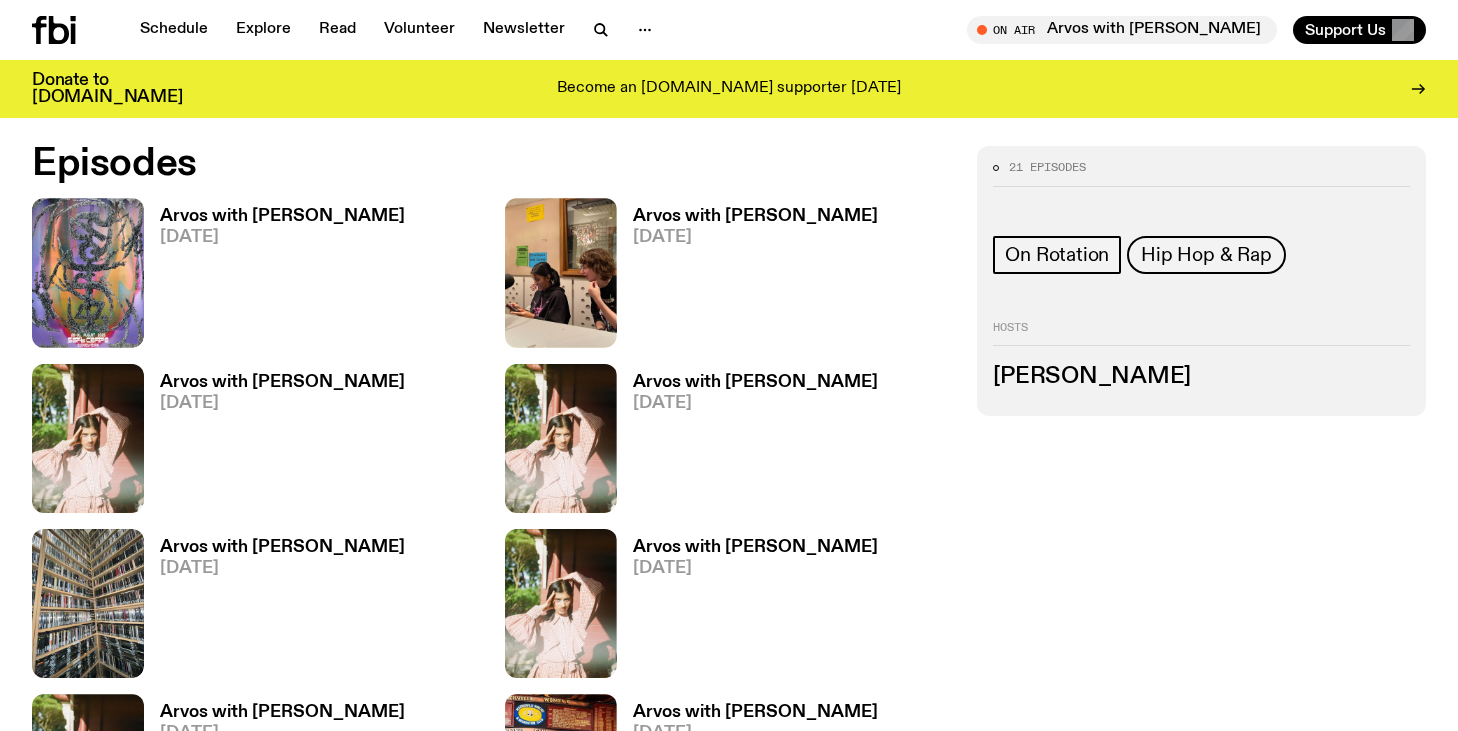 click on "Arvos with [PERSON_NAME]" at bounding box center (755, 382) 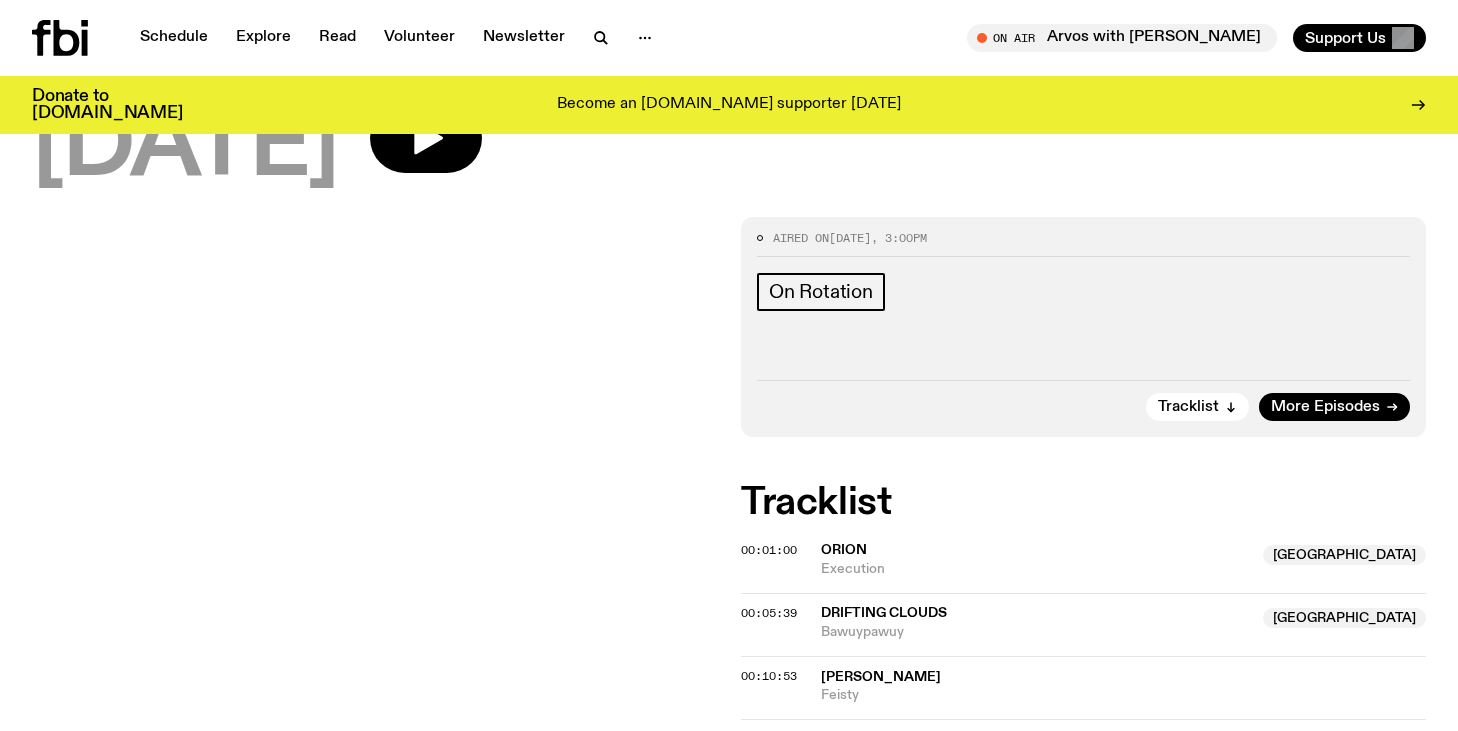 scroll, scrollTop: 0, scrollLeft: 0, axis: both 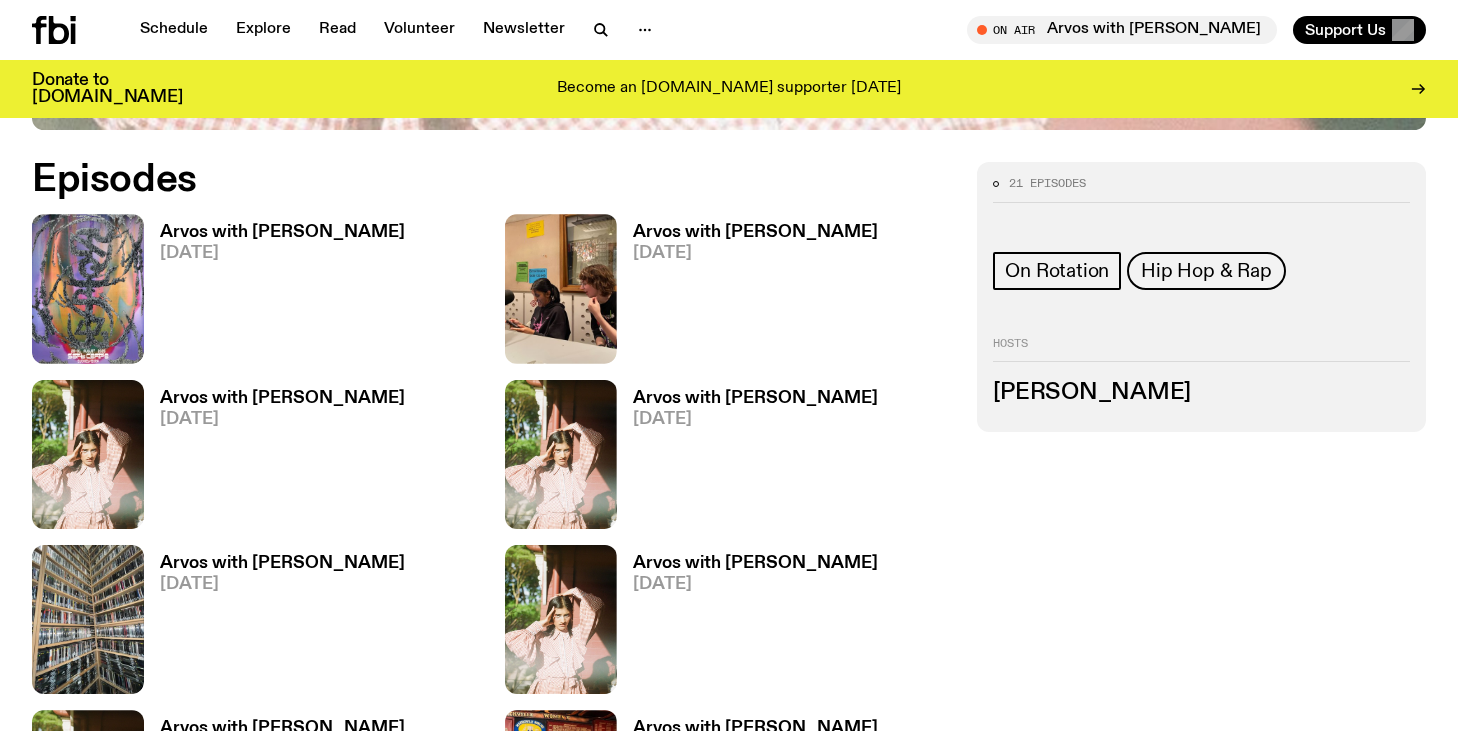 click on "Arvos with [PERSON_NAME]" at bounding box center (282, 232) 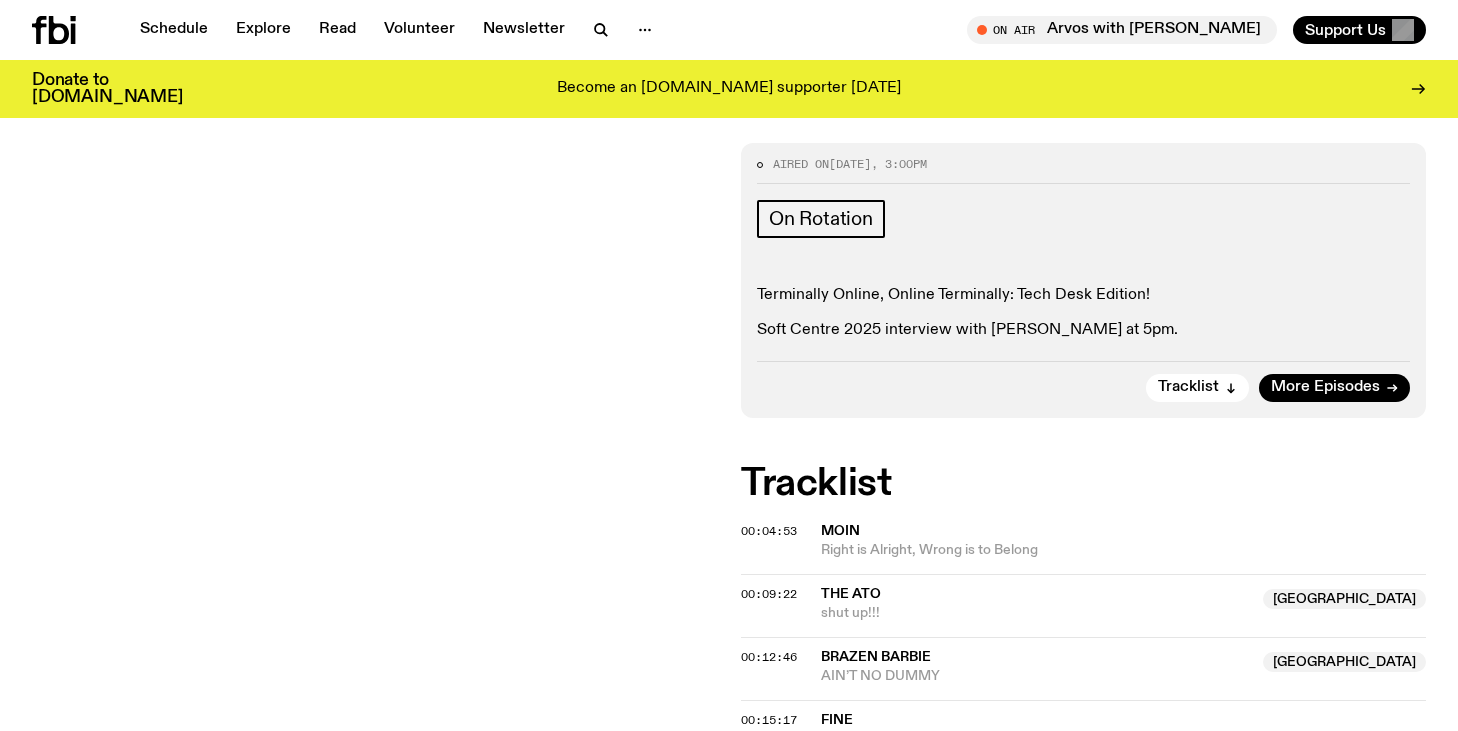 scroll, scrollTop: 0, scrollLeft: 0, axis: both 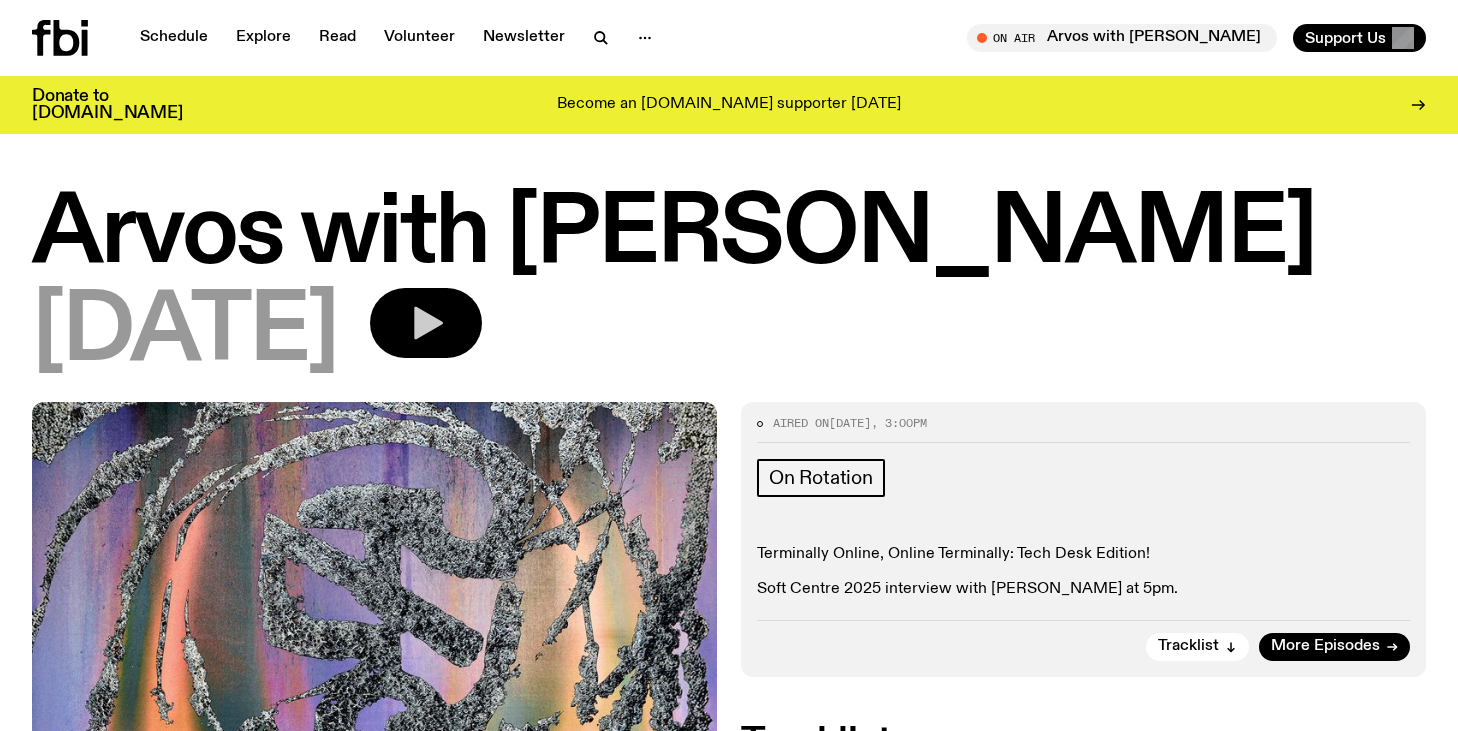 click 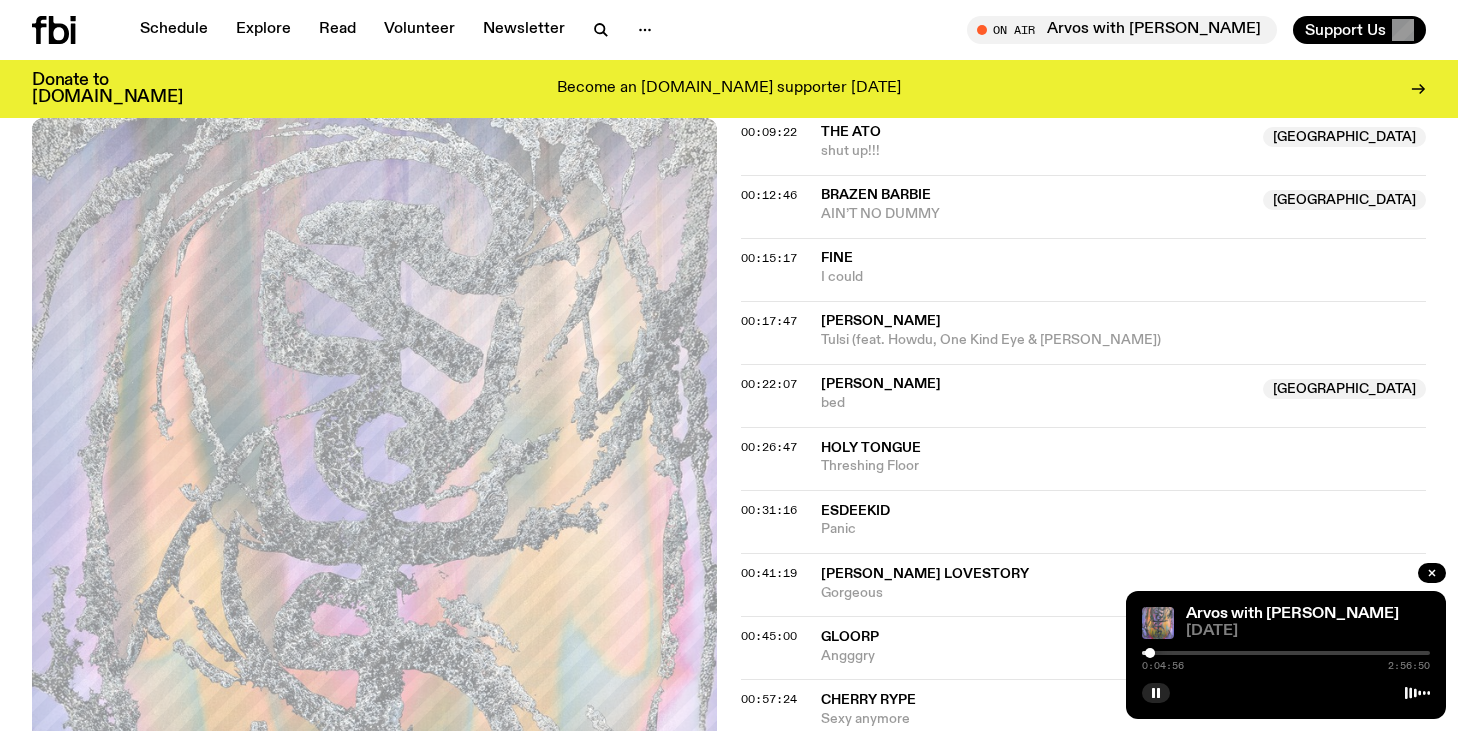 scroll, scrollTop: 700, scrollLeft: 0, axis: vertical 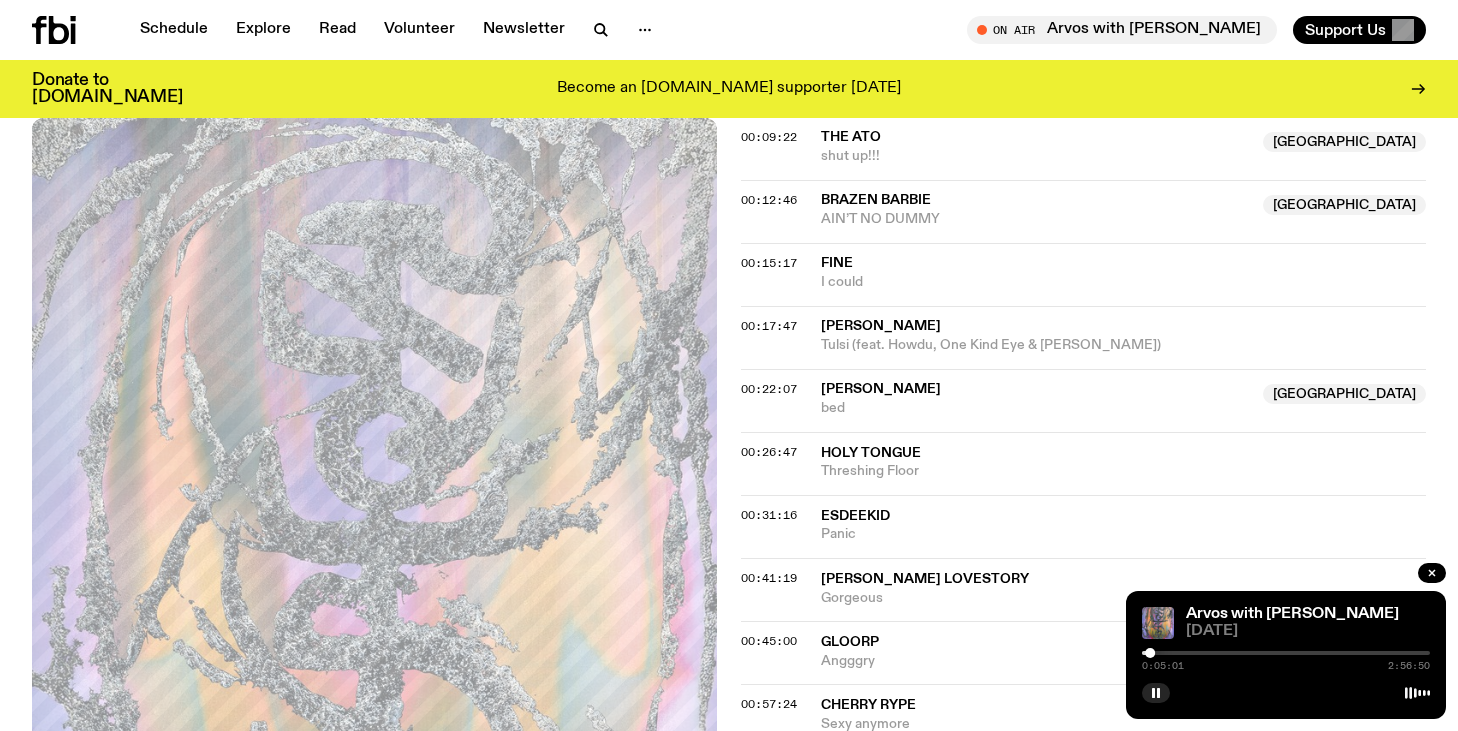 click on "Panic" at bounding box center [1123, 534] 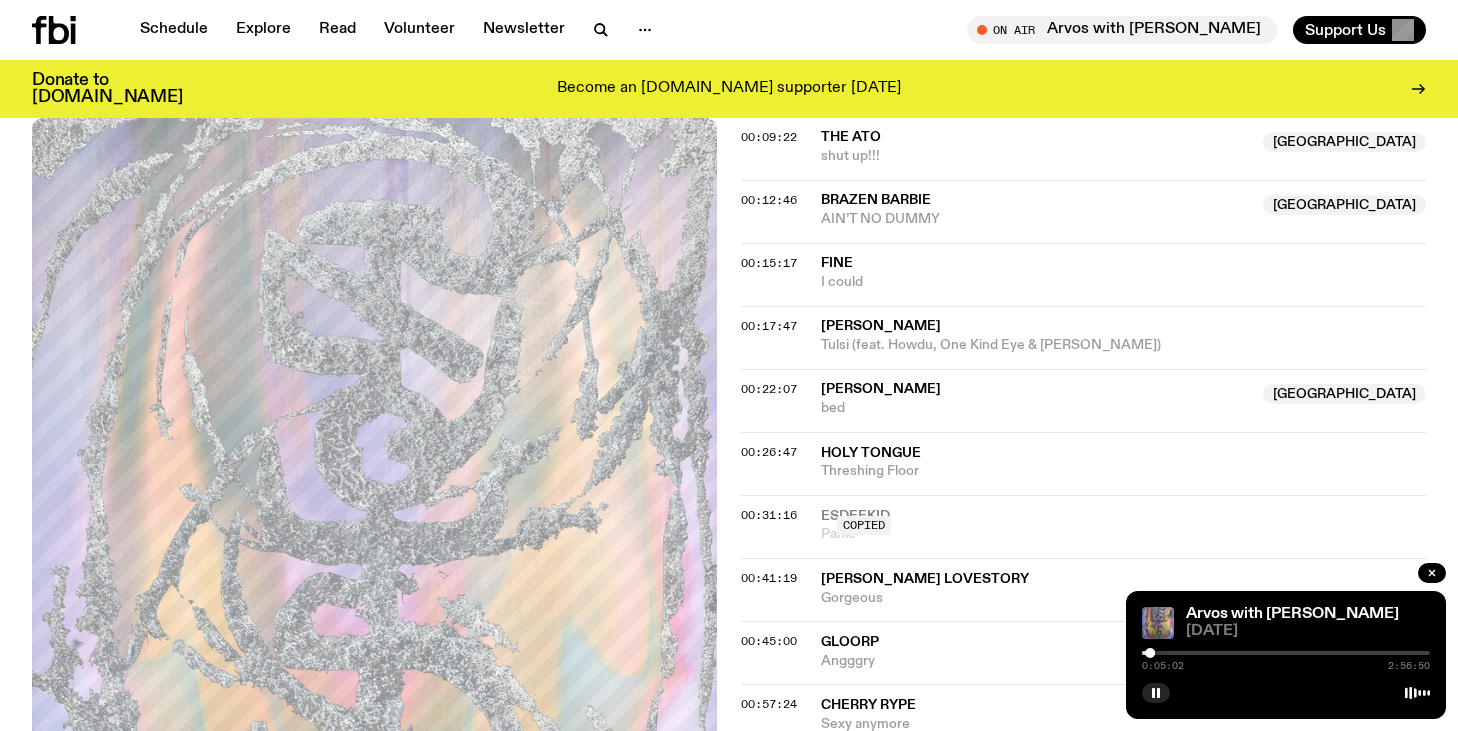 click on "Copied" at bounding box center [1123, 526] 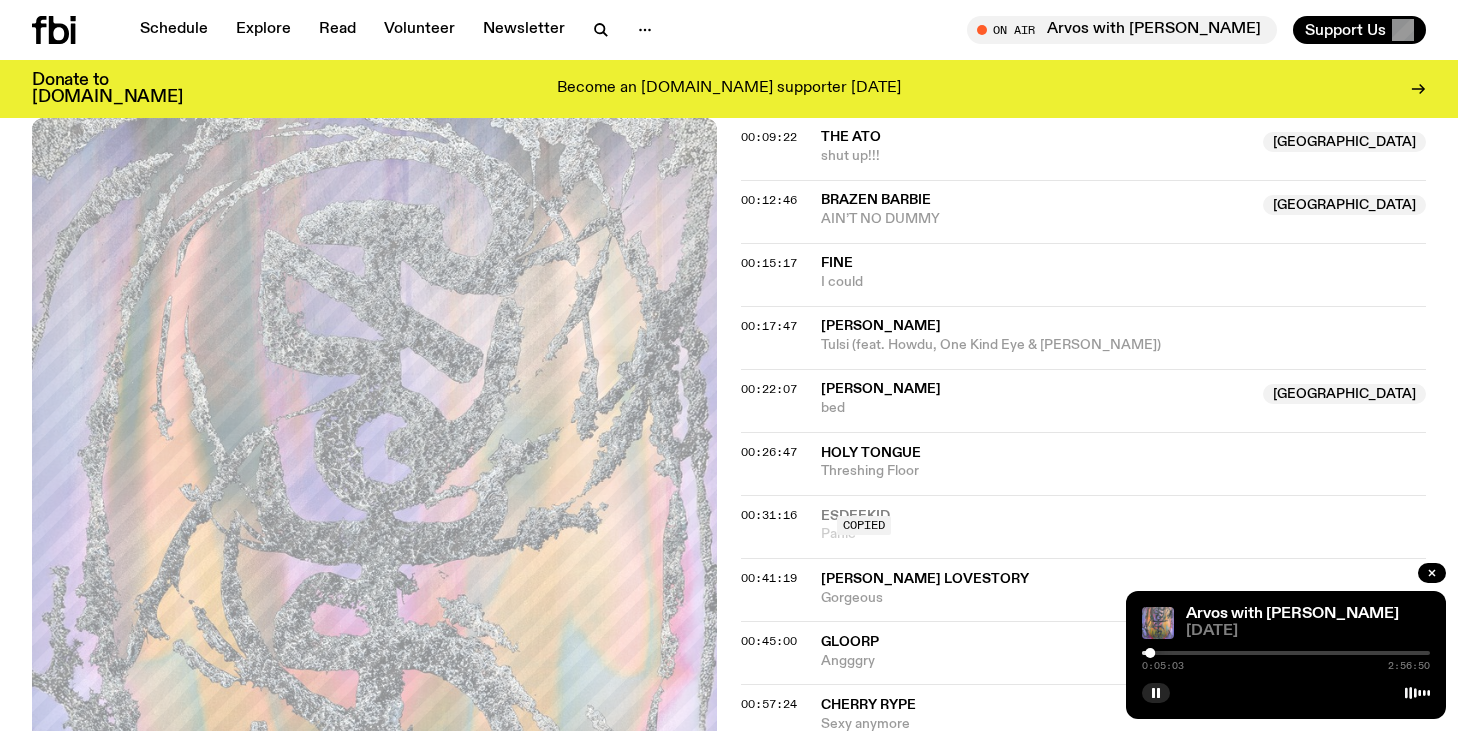 click on "00:26:47 Holy Tongue Threshing Floor" 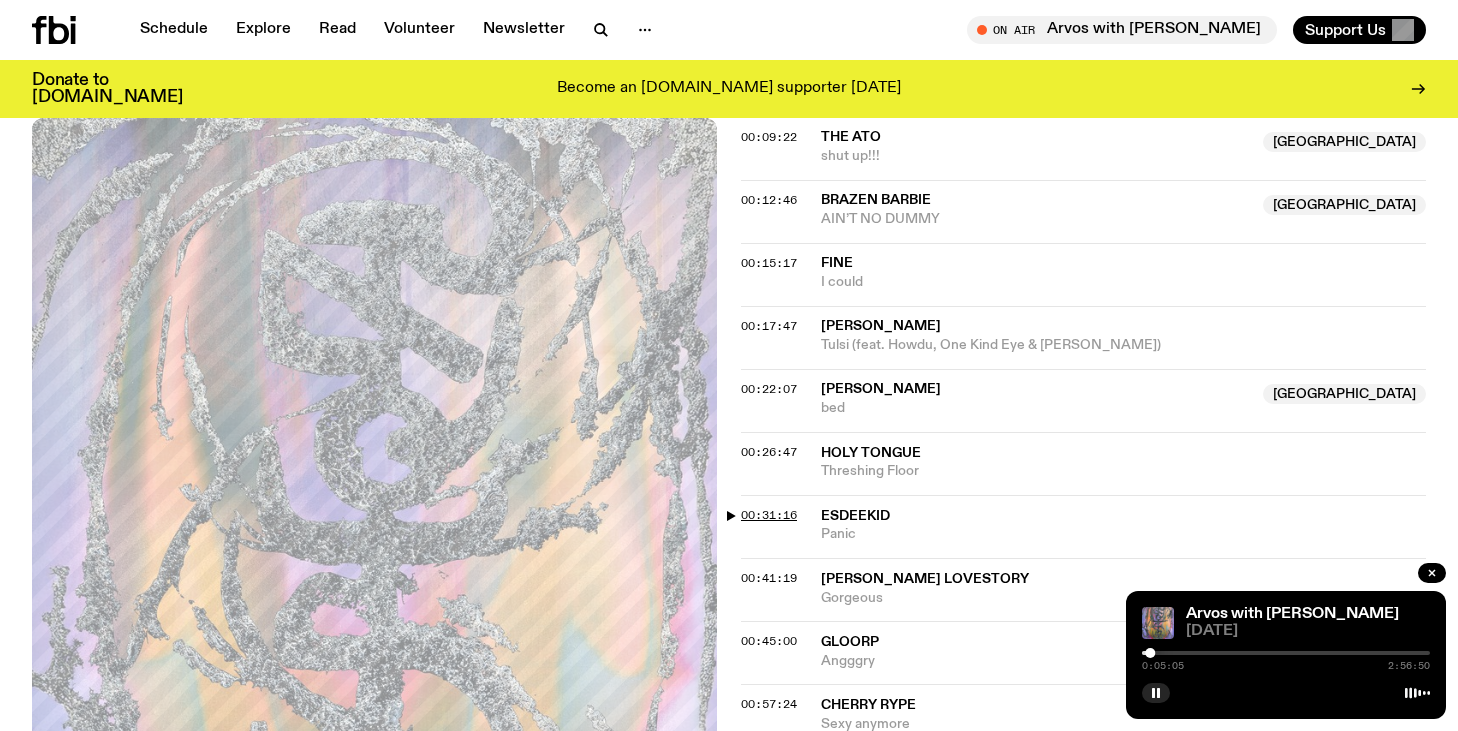 click on "00:31:16" at bounding box center (769, 515) 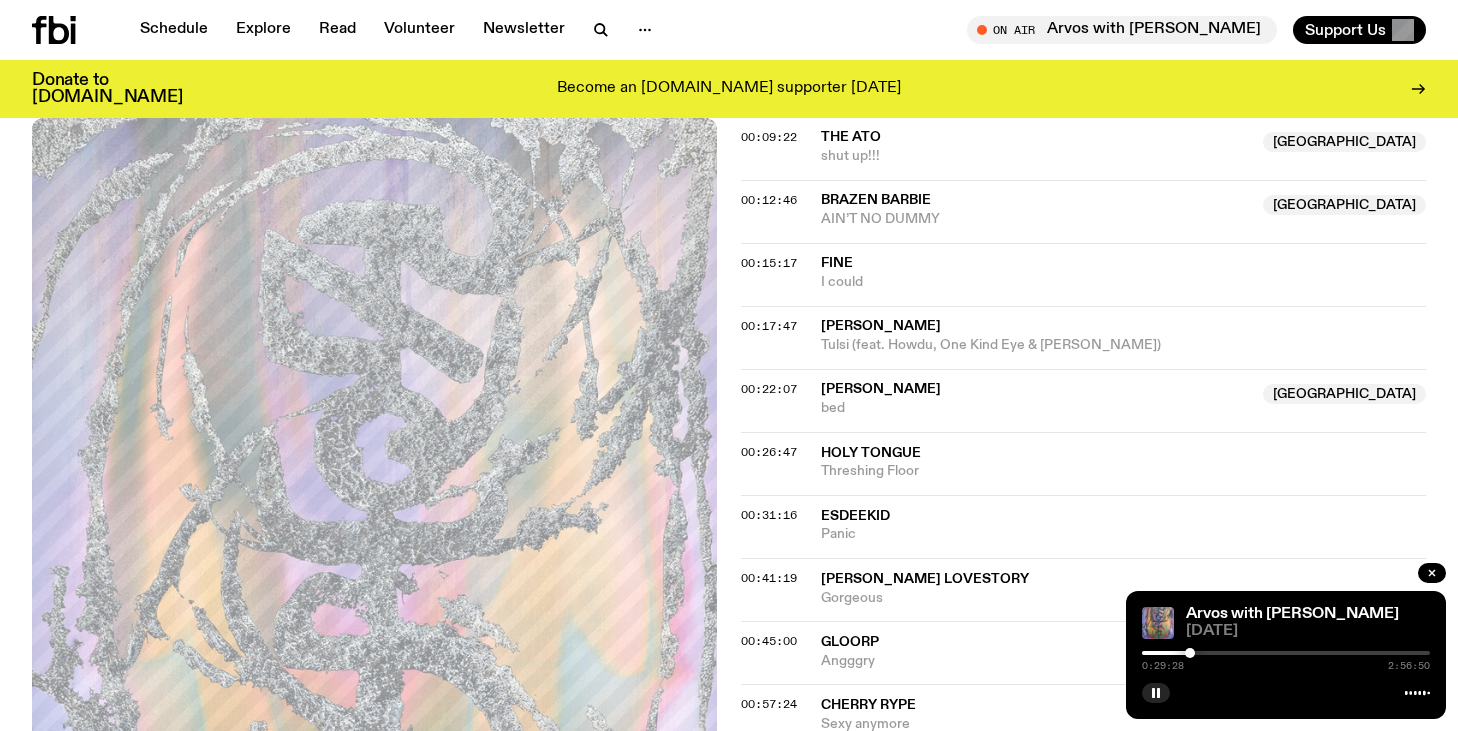 click at bounding box center (1190, 653) 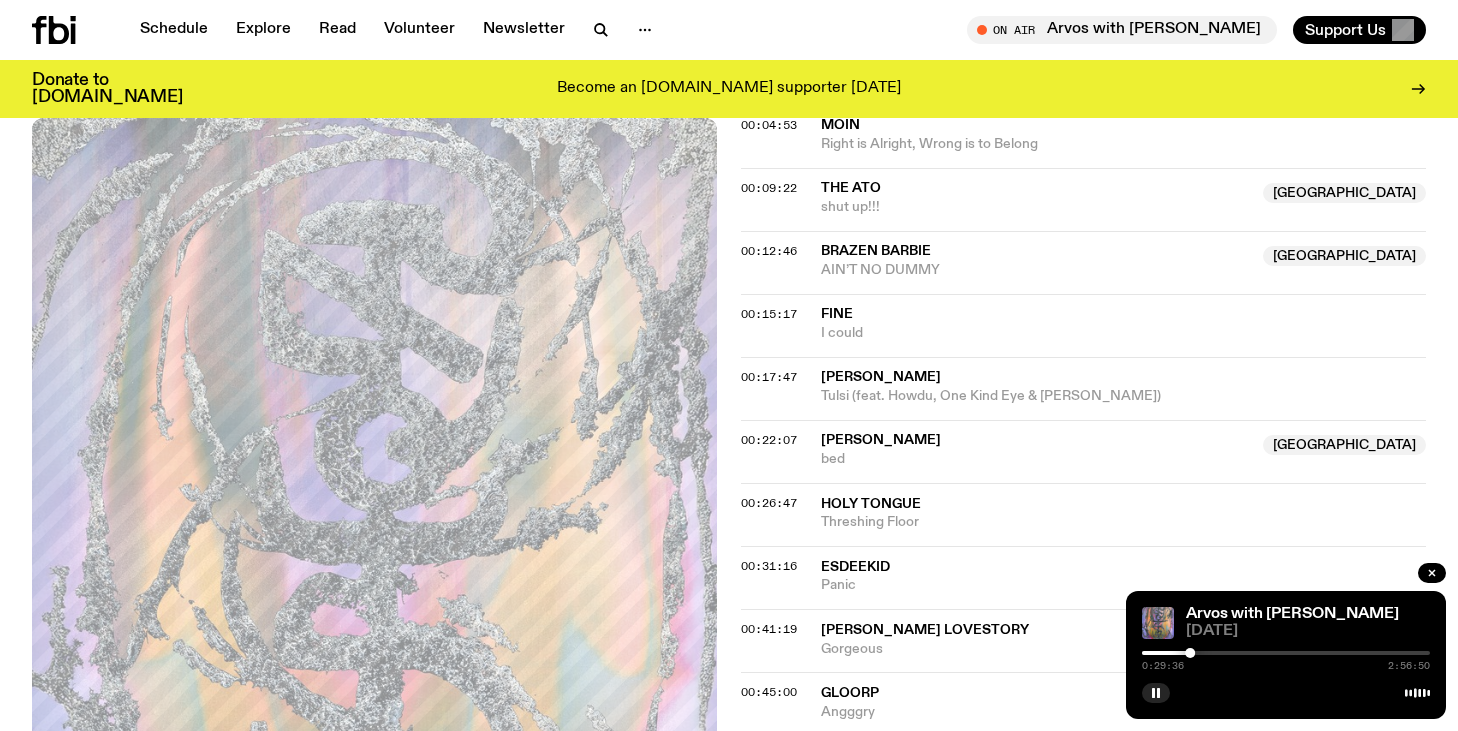scroll, scrollTop: 647, scrollLeft: 0, axis: vertical 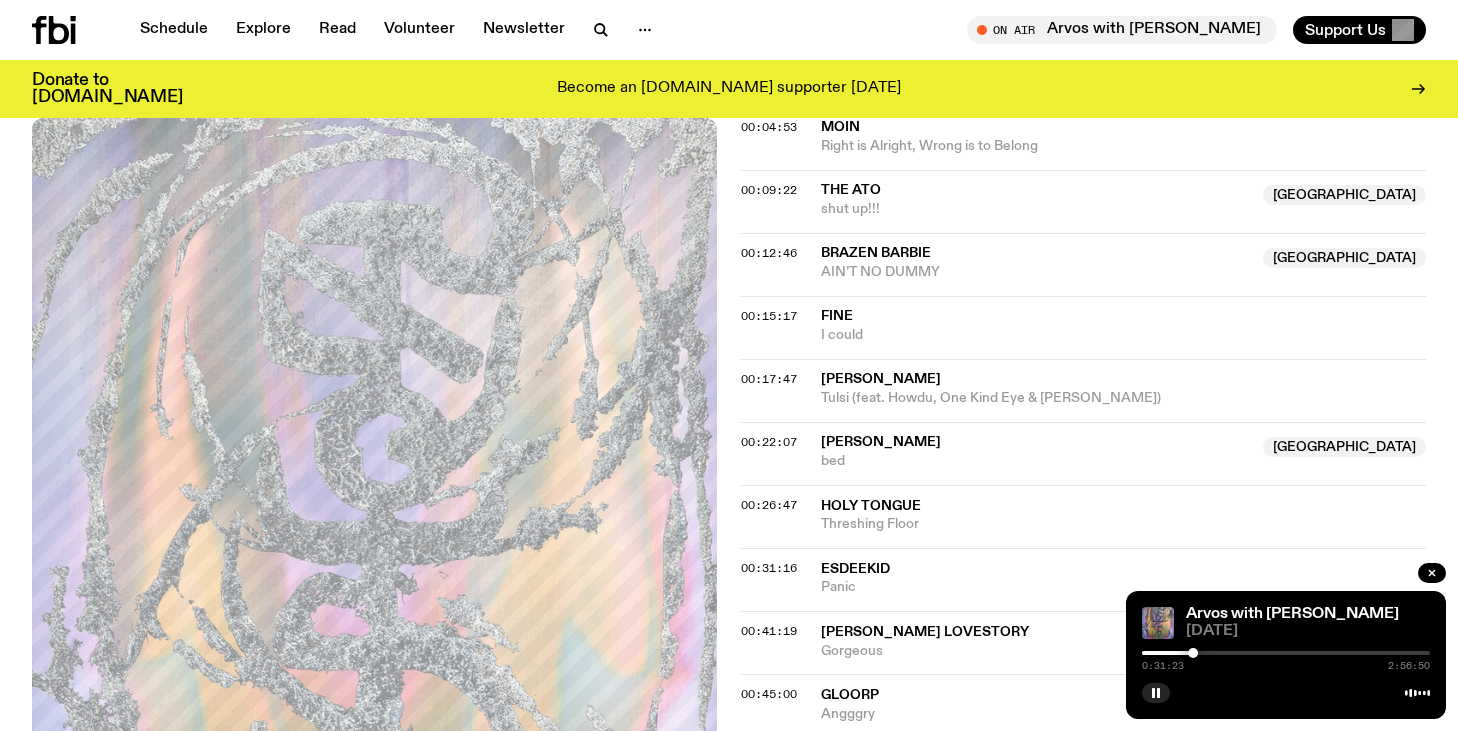 click on "bed" at bounding box center [1036, 461] 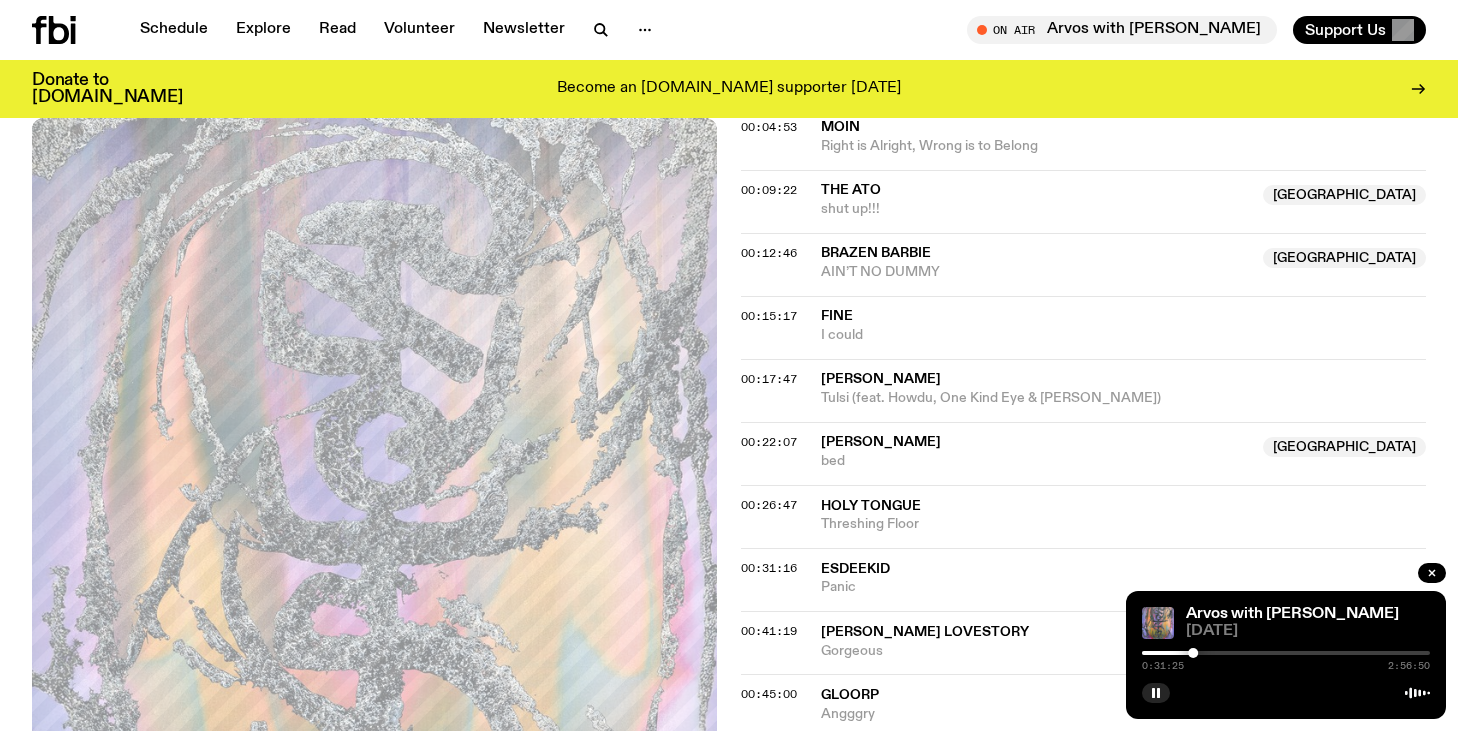 click on "Aired on  [DATE] 3:00pm On Rotation Terminally Online, Online Terminally: Tech Desk Edition!  Soft Centre 2025 interview with [PERSON_NAME] at 5pm. Tracklist More Episodes Tracklist 00:04:53 Moin Right is Alright, Wrong is to Belong 00:09:22 The ATO  NSW  shut up!!!  [GEOGRAPHIC_DATA]  00:12:46 Brazen Barbie  Australia  AIN’T NO DUMMY  [GEOGRAPHIC_DATA]  00:15:17 Fine I could 00:17:47 [PERSON_NAME] (feat. Howdu, One Kind Eye & [PERSON_NAME]) 00:22:07 [PERSON_NAME]  [GEOGRAPHIC_DATA]  bed  [GEOGRAPHIC_DATA]  00:26:47 Holy Tongue Threshing Floor 00:31:16 EsDeeKid Panic 00:41:19 [PERSON_NAME] Lovestory Gorgeous 00:45:00 Gloorp Angggry 00:57:24 Cherry Rype  [GEOGRAPHIC_DATA]  Sexy anymore  [GEOGRAPHIC_DATA]  01:02:11 EKO ATARI  NSW  Perks and Mini  NSW  01:03:43 [PERSON_NAME]  [GEOGRAPHIC_DATA]  You Look So [GEOGRAPHIC_DATA]  01:06:08 Grasps  [GEOGRAPHIC_DATA]  You Make It Look So Easy  [GEOGRAPHIC_DATA]  01:09:39 Yirinda  [GEOGRAPHIC_DATA]  Thurum Voi (Look There)  [GEOGRAPHIC_DATA]  01:11:49 [PERSON_NAME] 01:18:29 Good Sad Happy Bad Star 01:20:45 King [PERSON_NAME] 01:24:05 [GEOGRAPHIC_DATA] & [PERSON_NAME]  [GEOGRAPHIC_DATA]  Running 01:27:38" 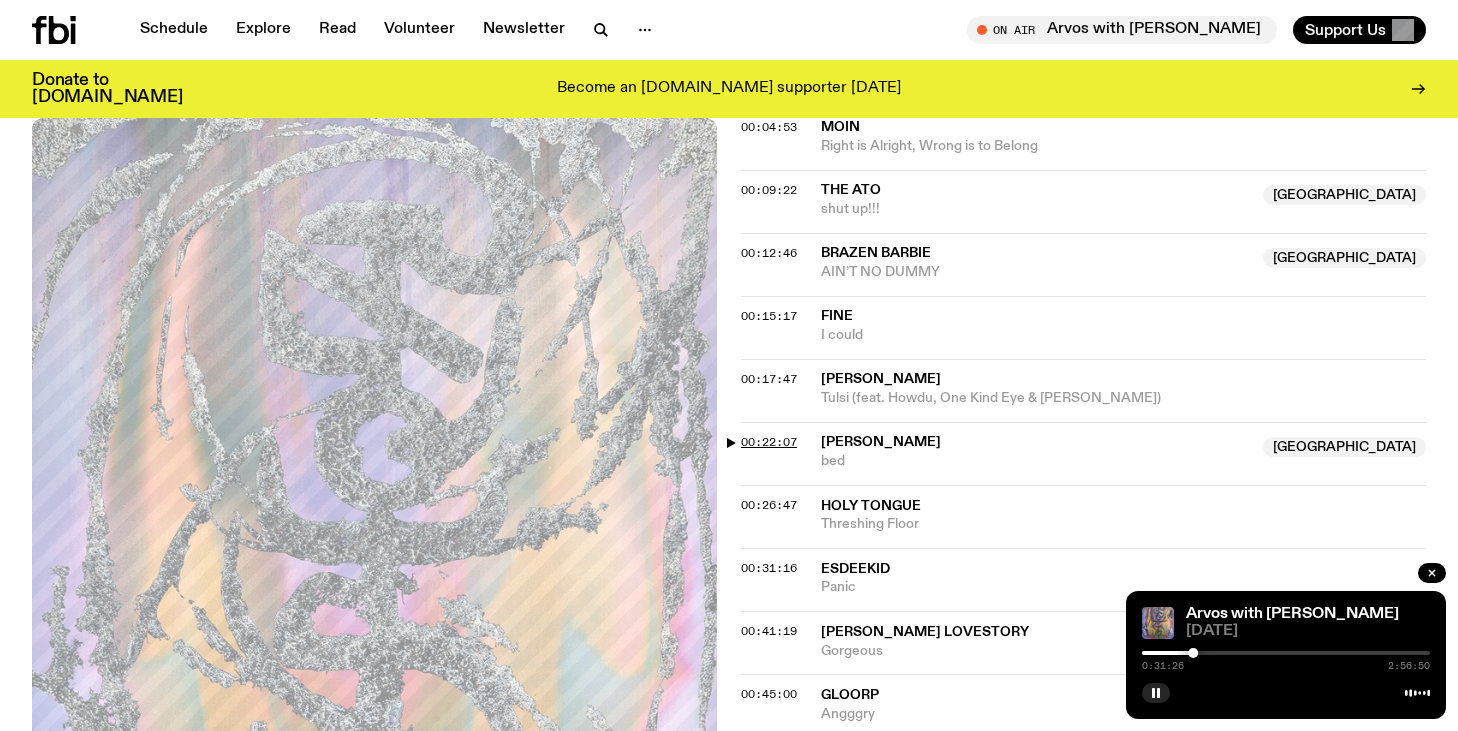 click on "00:22:07" at bounding box center [769, 442] 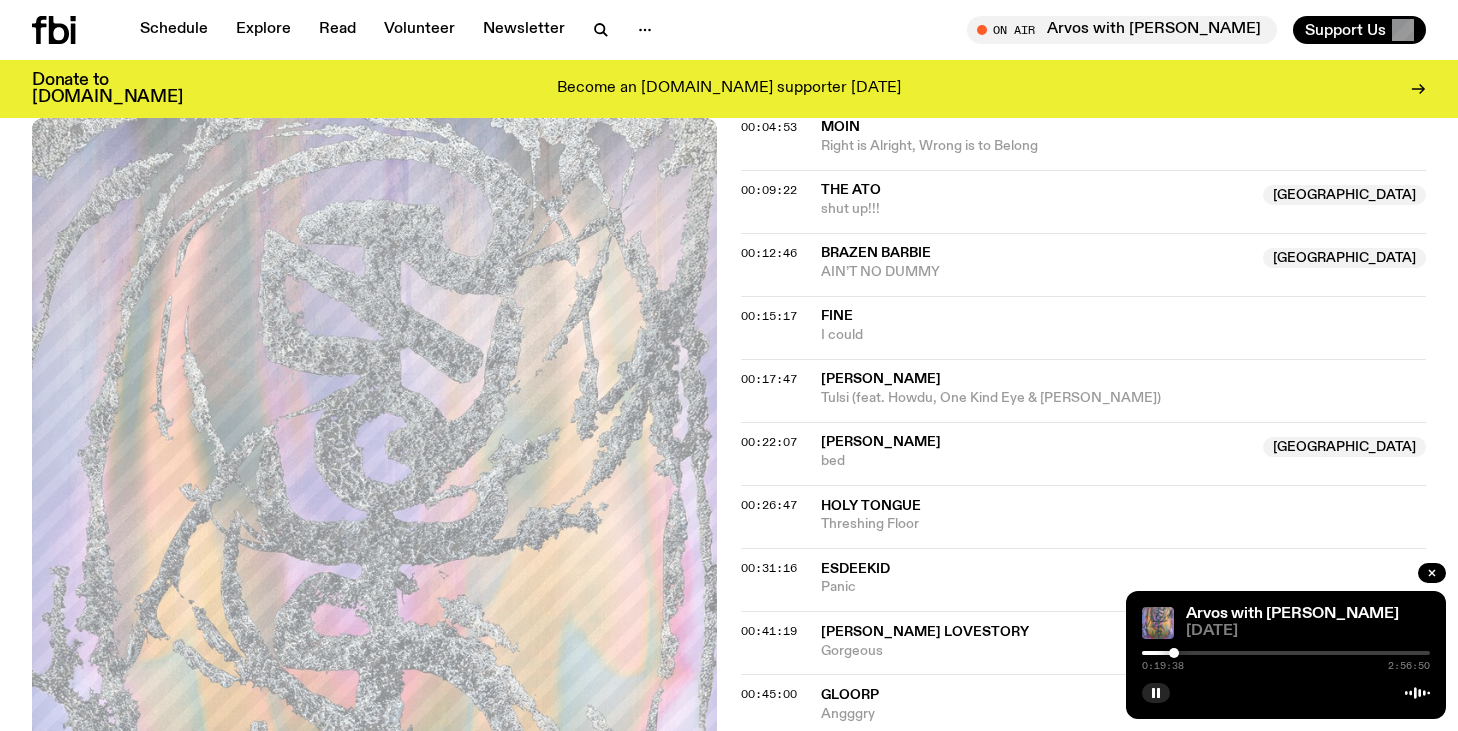 click at bounding box center [1174, 653] 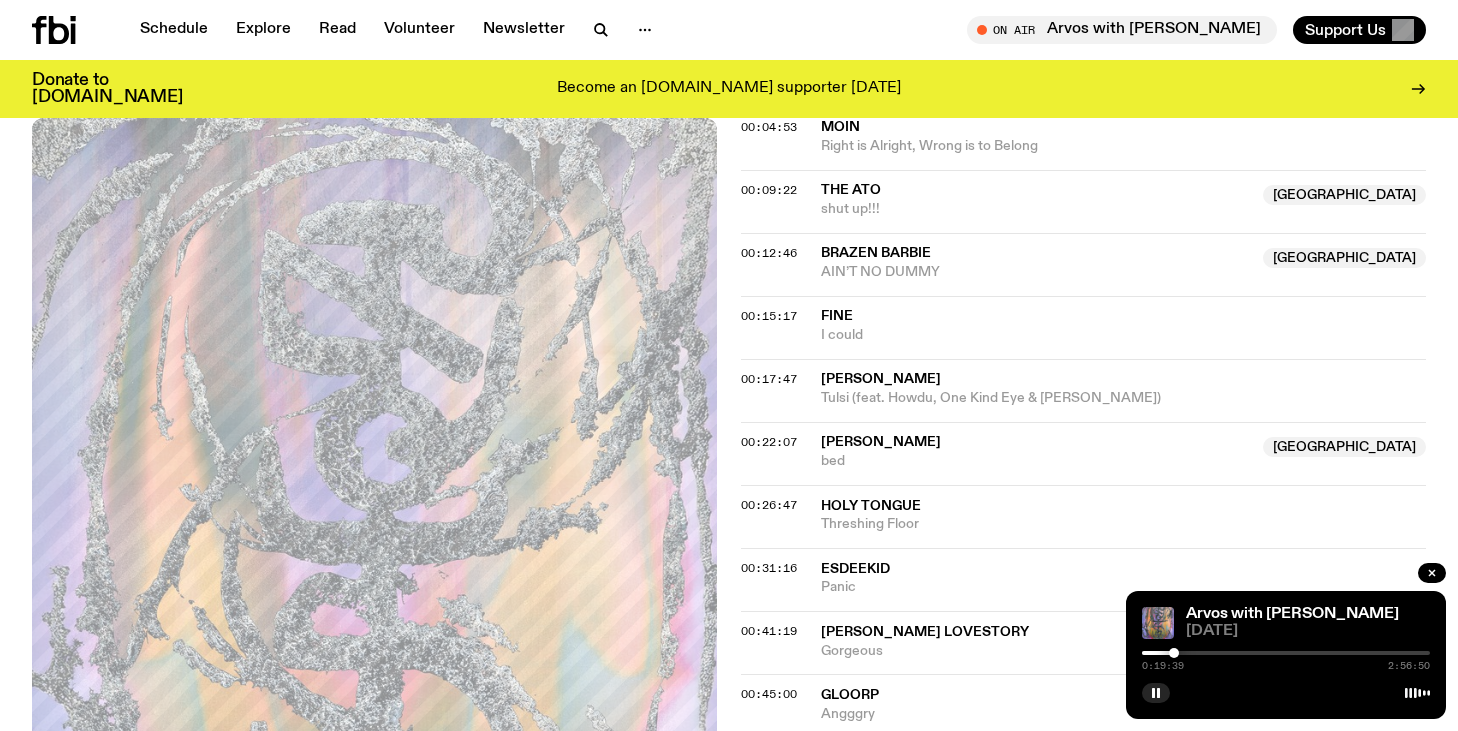click at bounding box center (1174, 653) 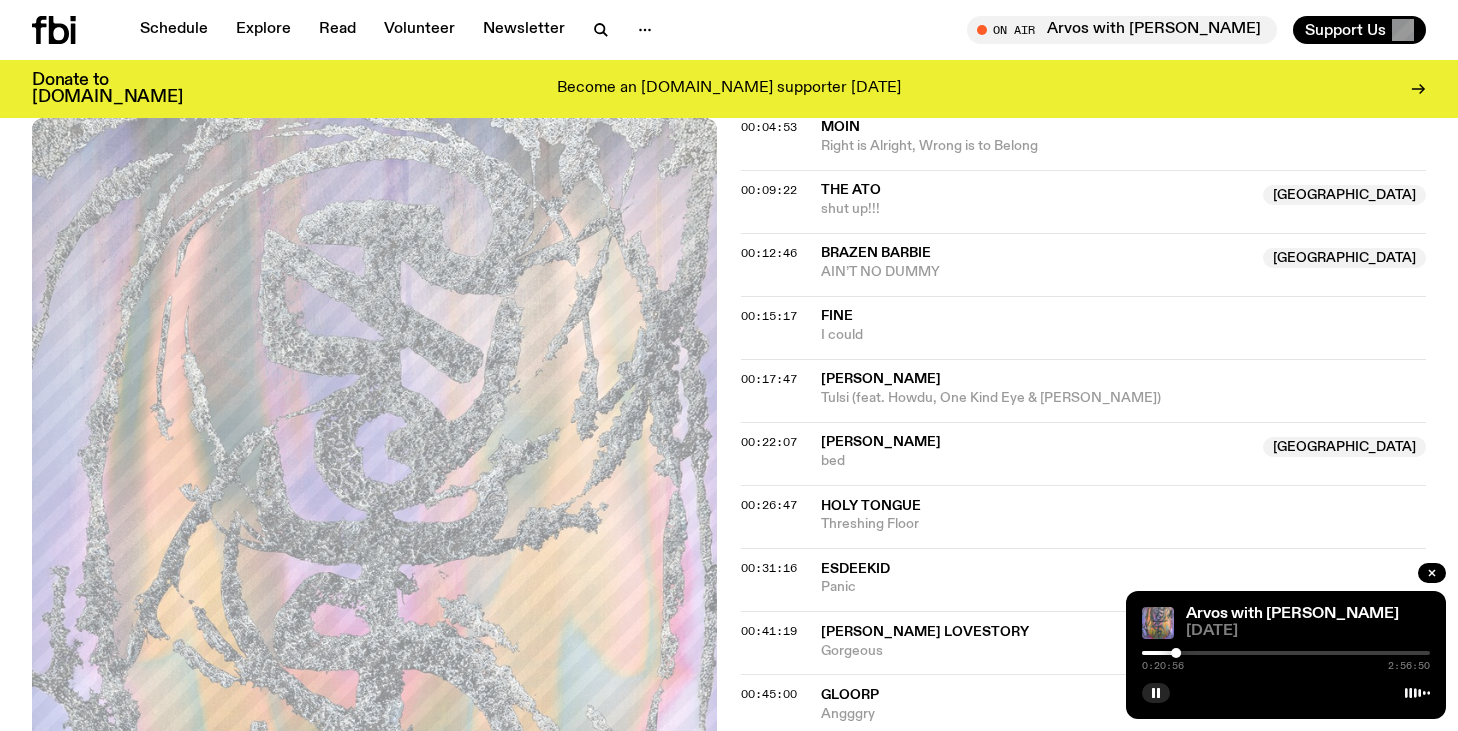click at bounding box center (1176, 653) 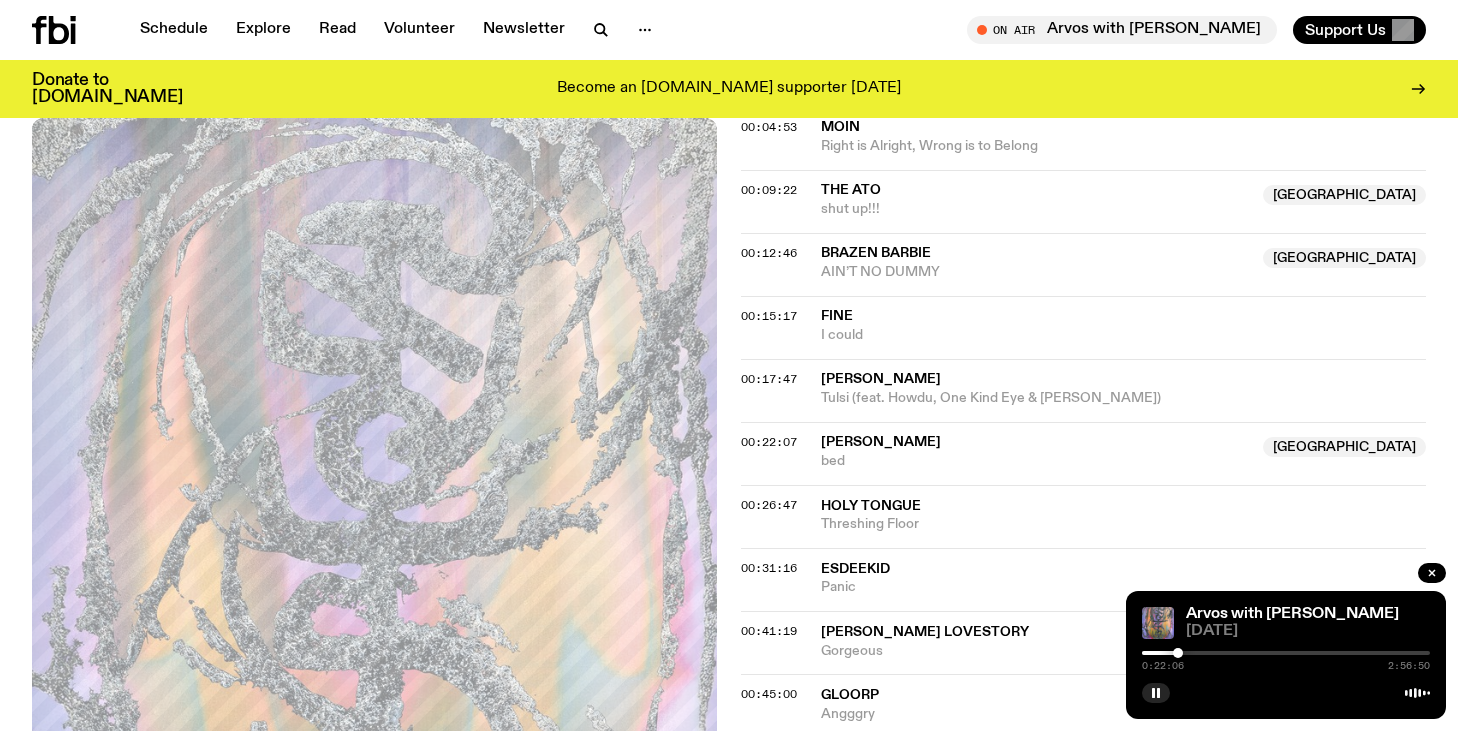 click at bounding box center (1178, 653) 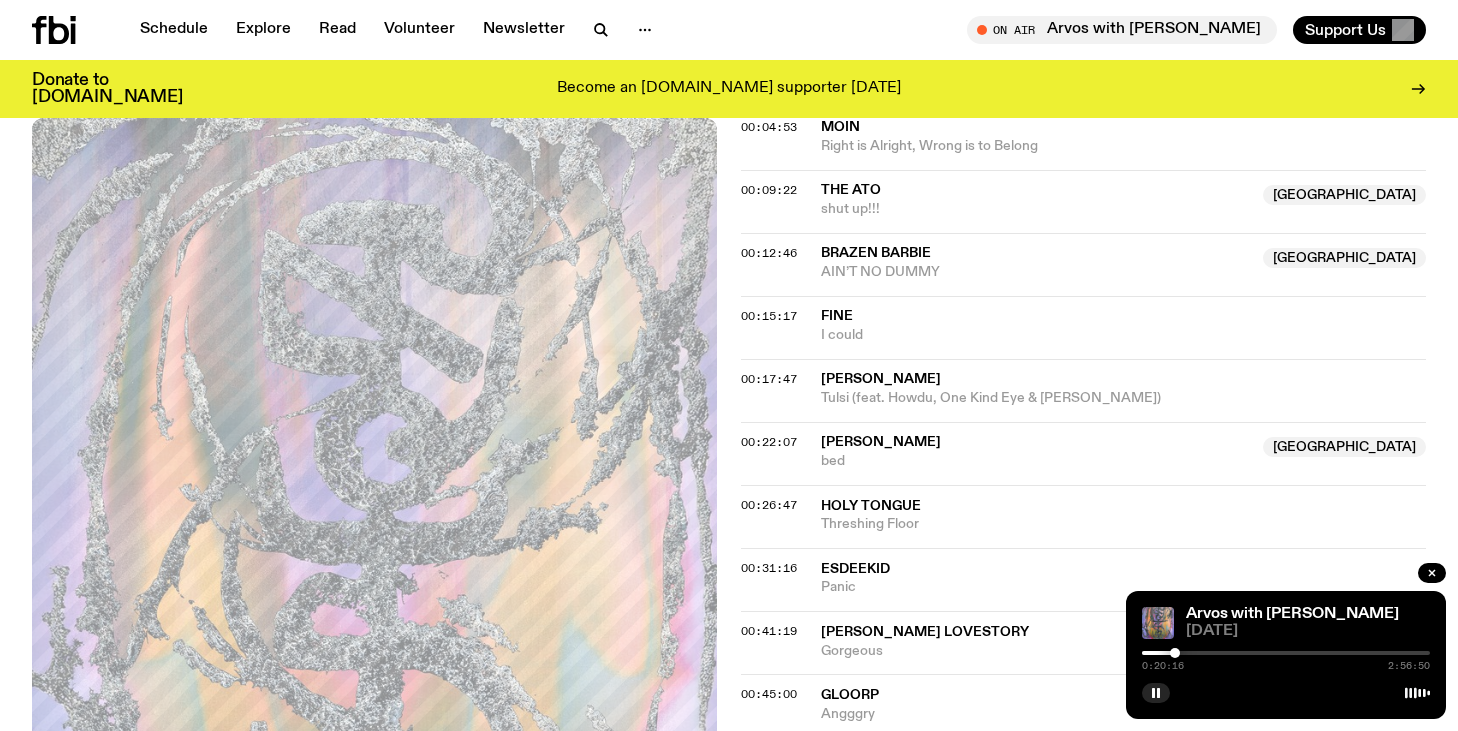 click at bounding box center [1175, 653] 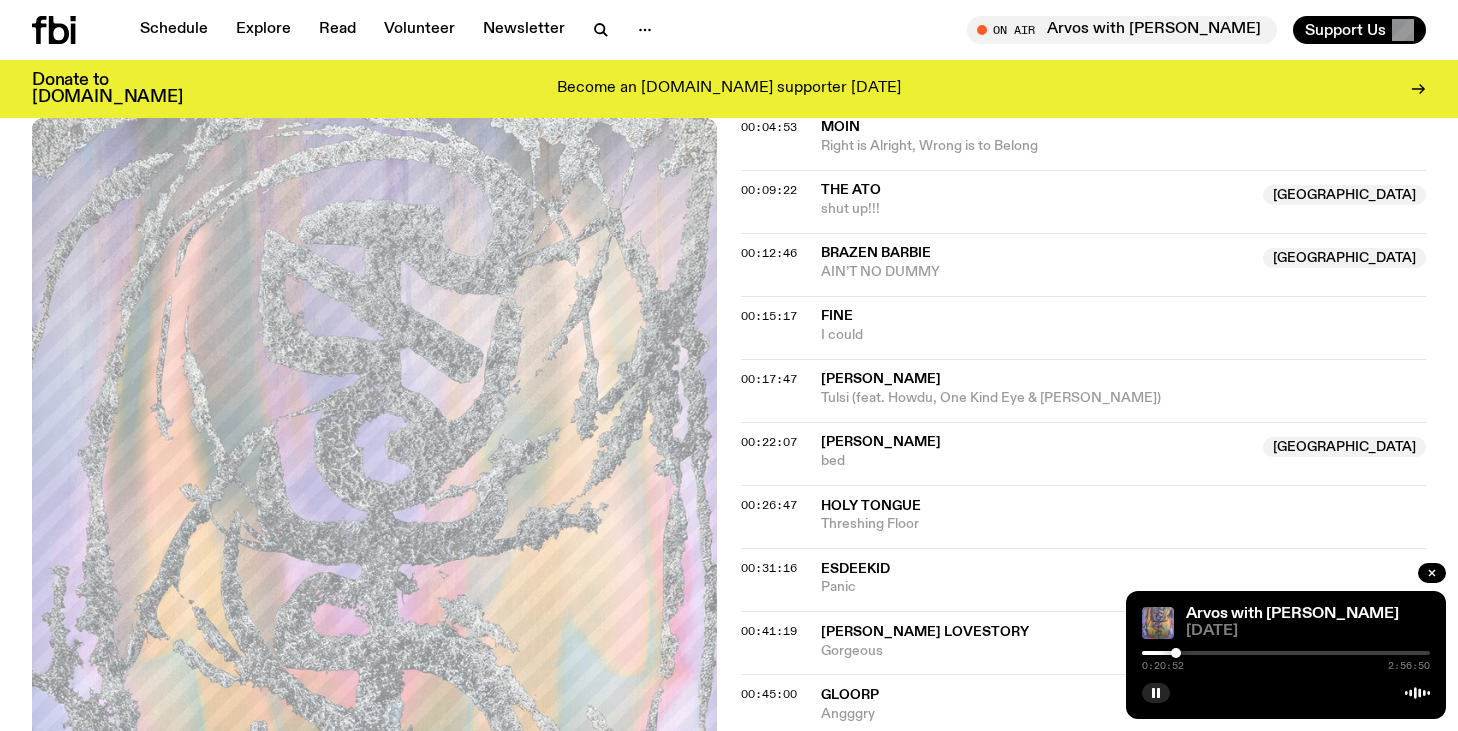 click at bounding box center [1176, 653] 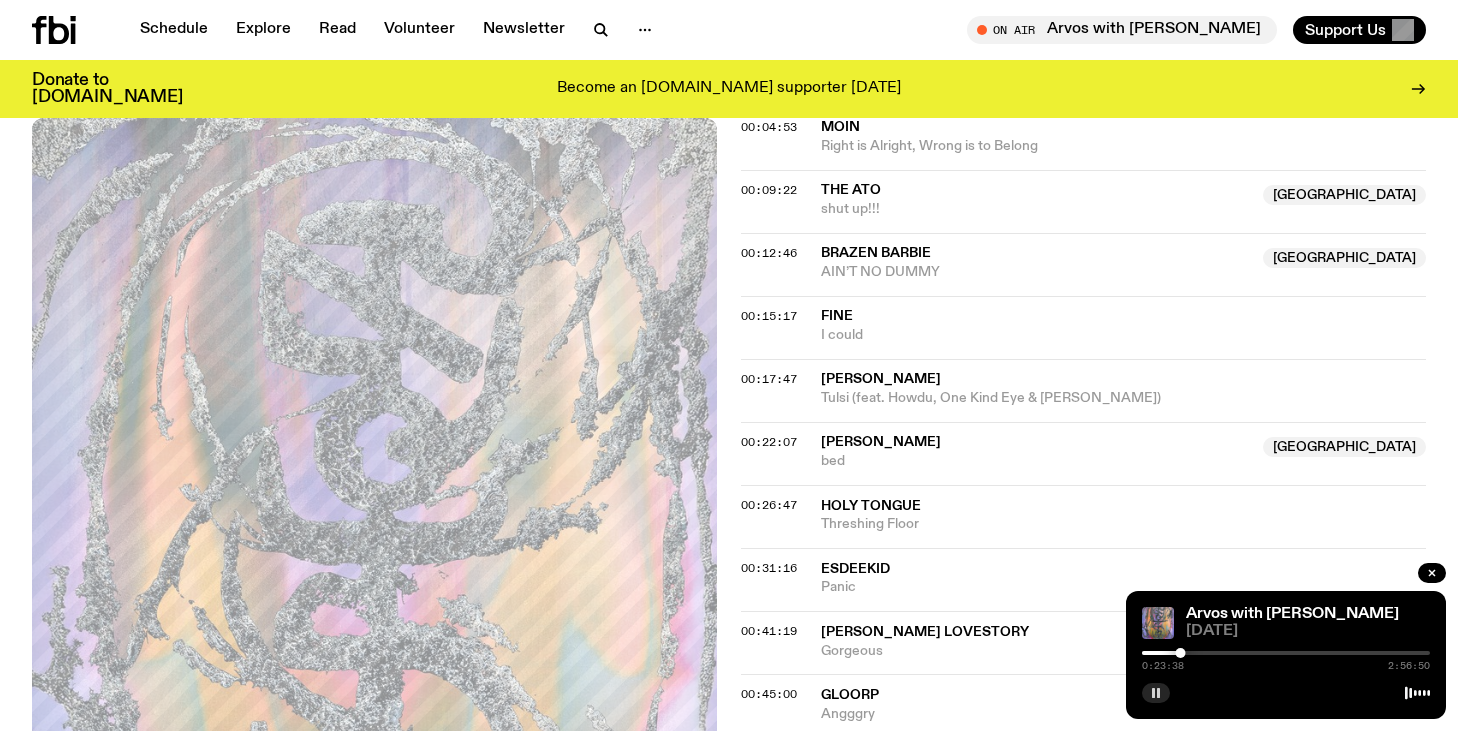 click 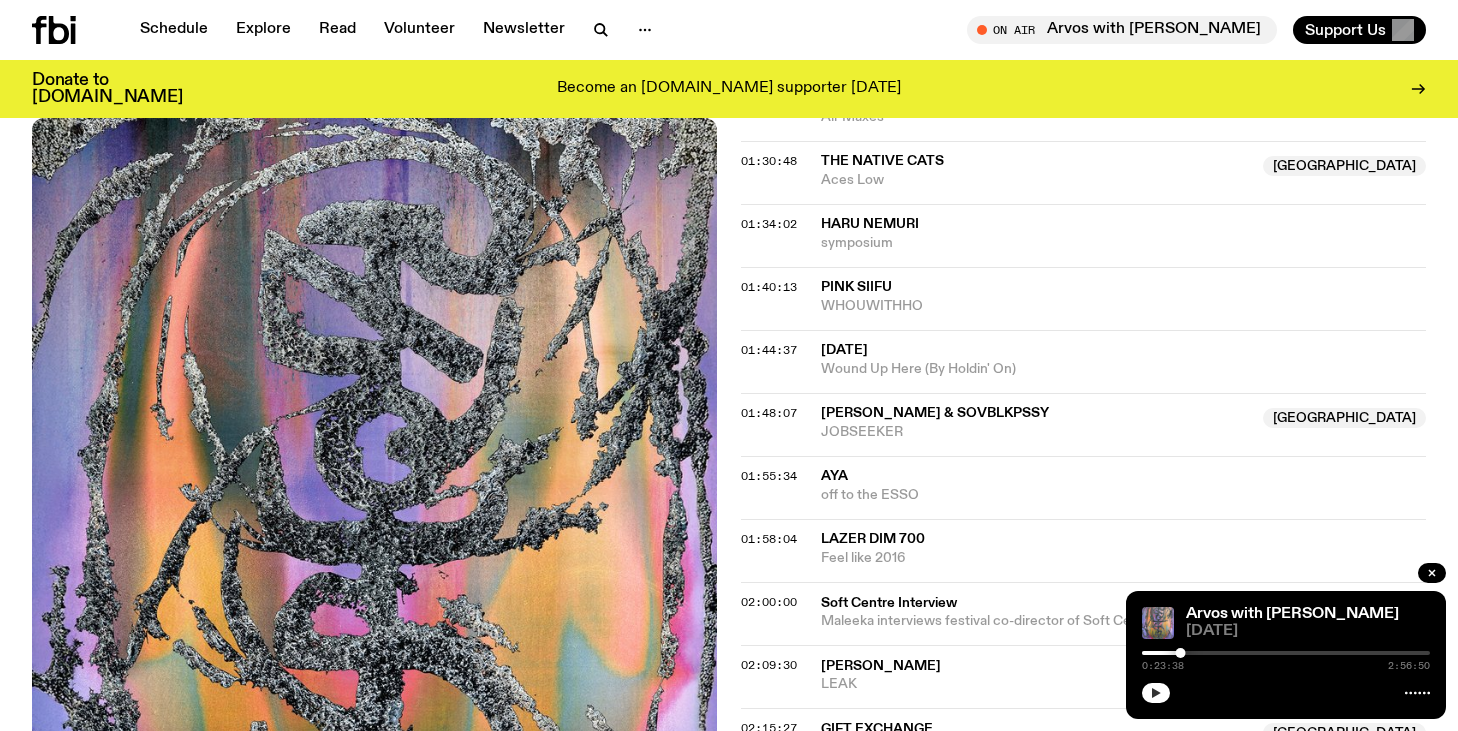 scroll, scrollTop: 1873, scrollLeft: 0, axis: vertical 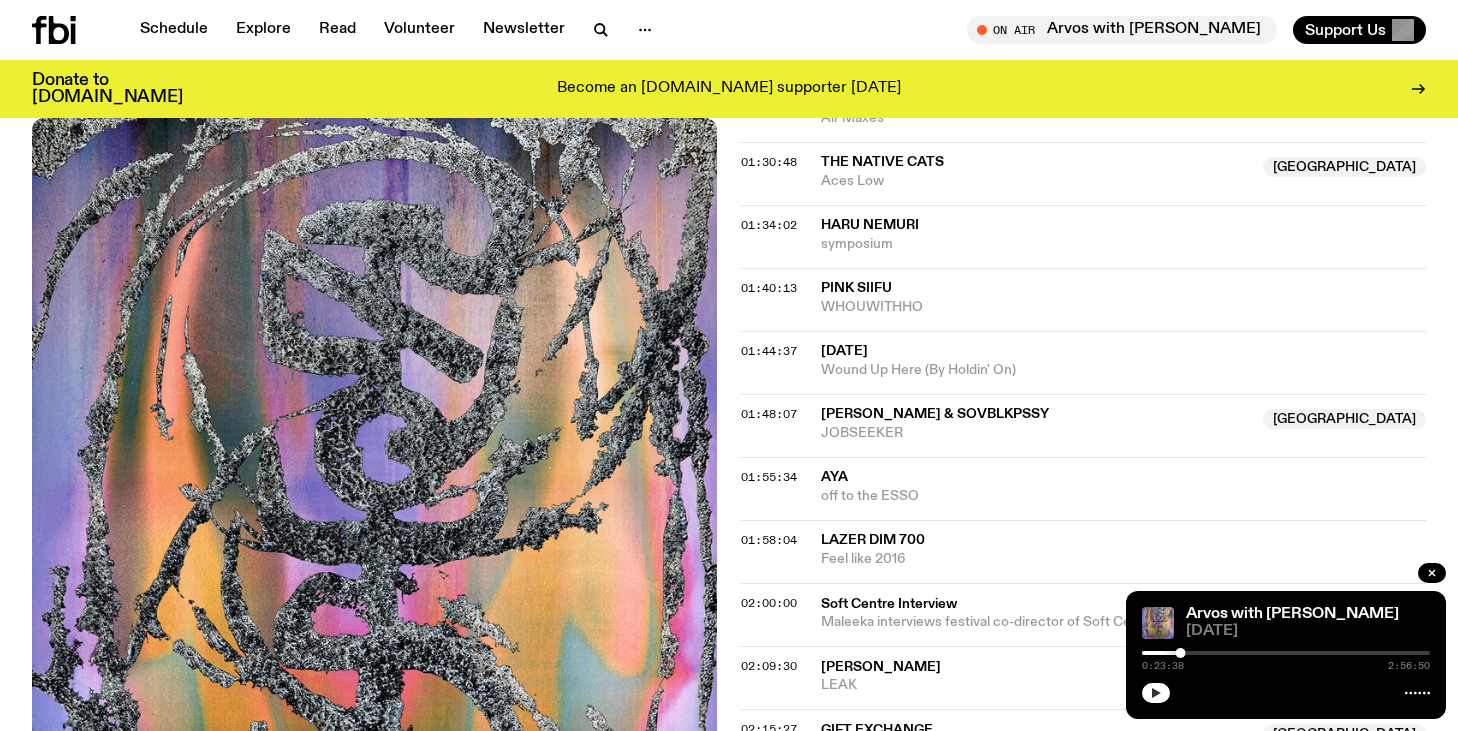 click on "[PERSON_NAME] & SOVBLKPSSY" 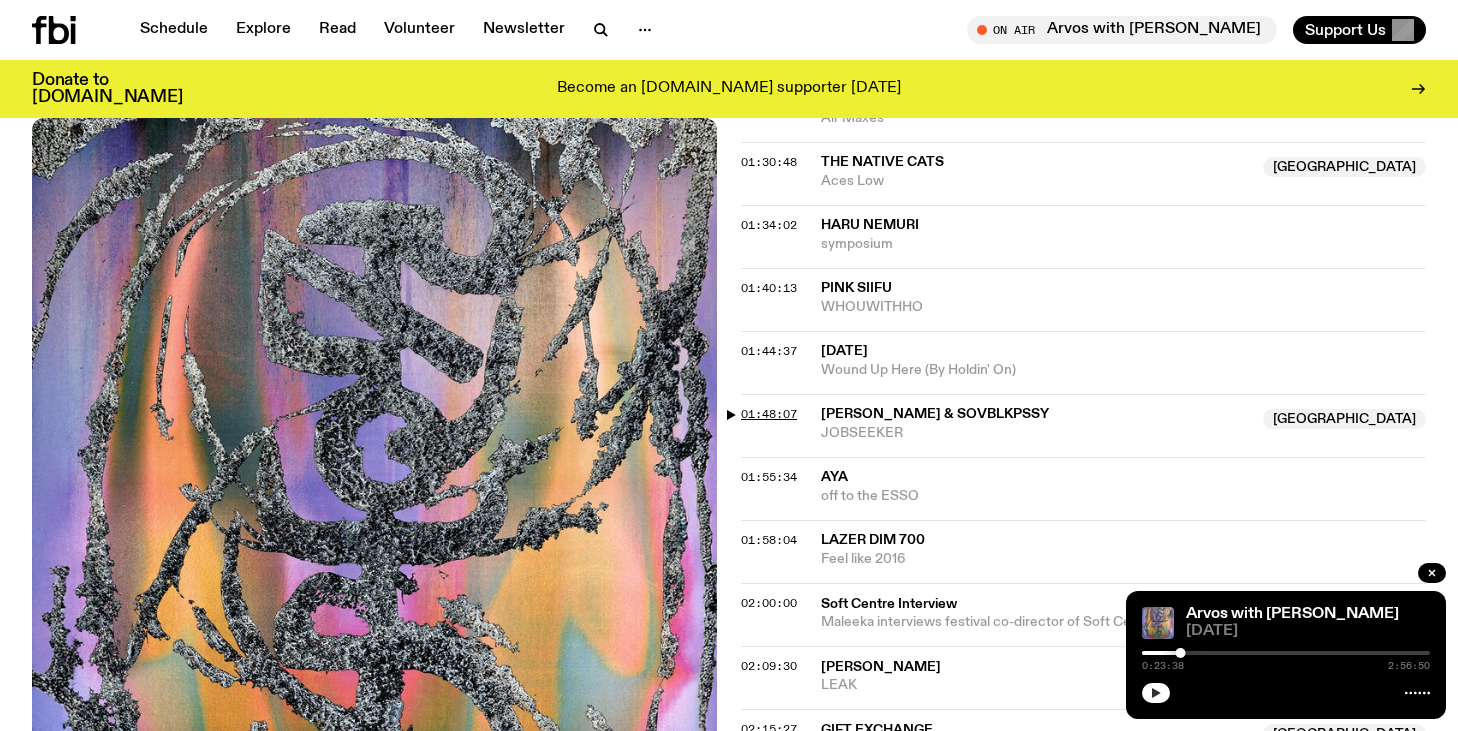click on "01:48:07" at bounding box center (769, 414) 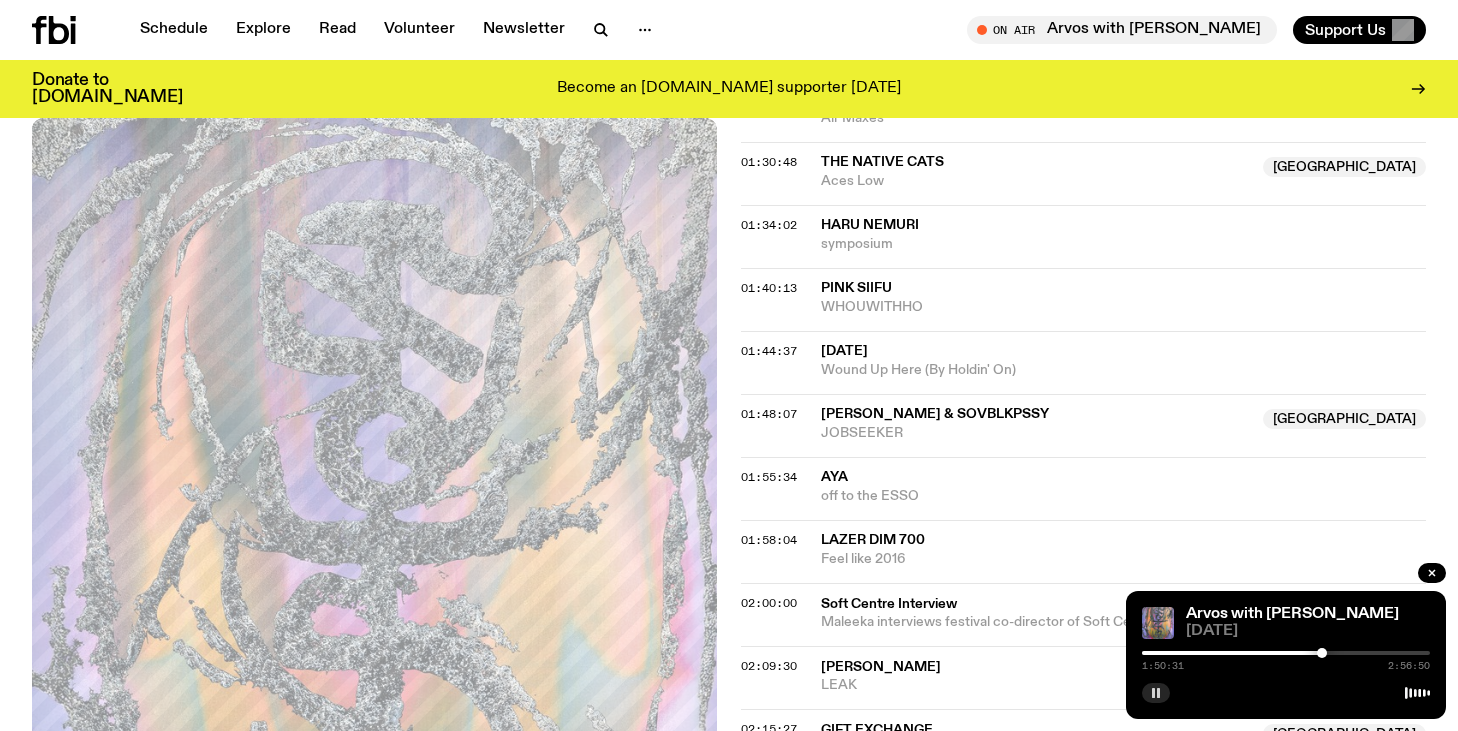 click at bounding box center [1322, 653] 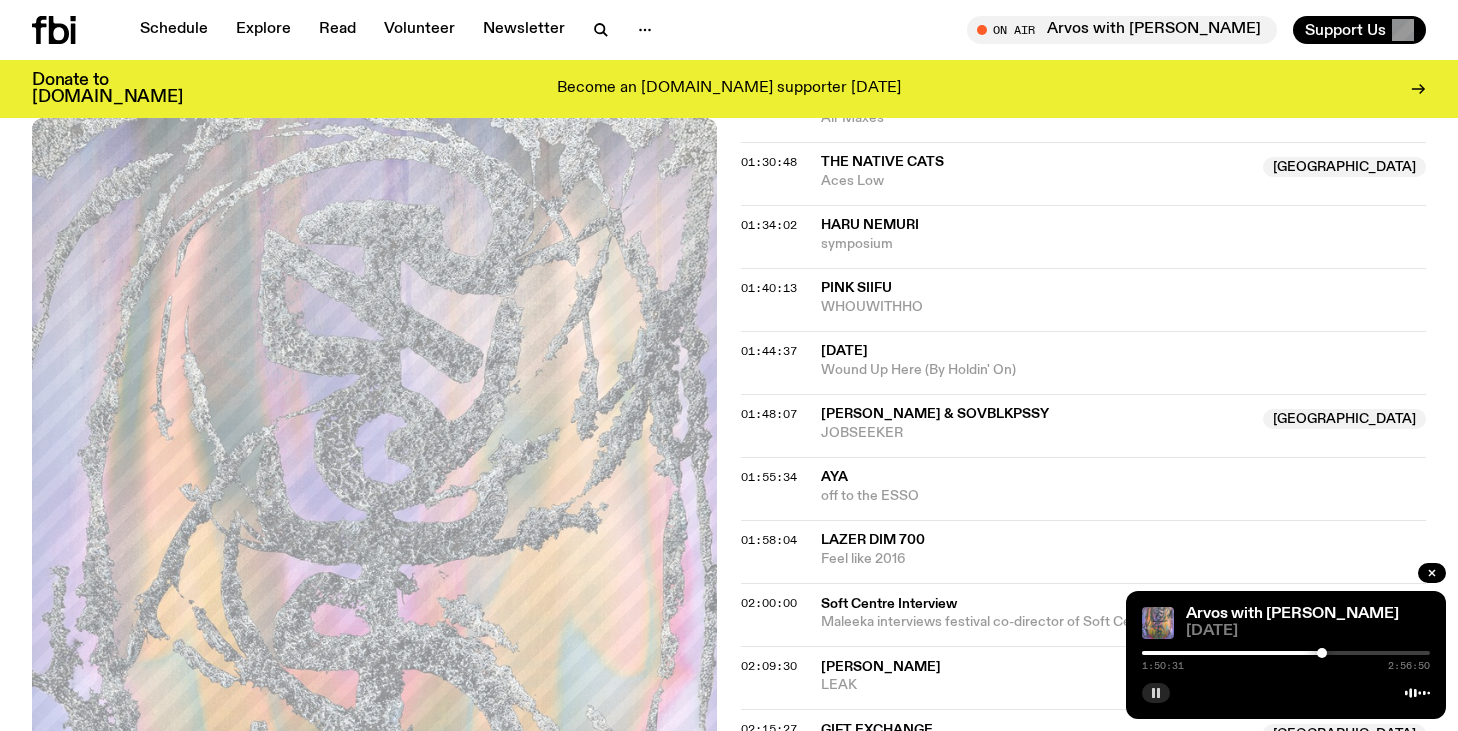 click at bounding box center [1322, 653] 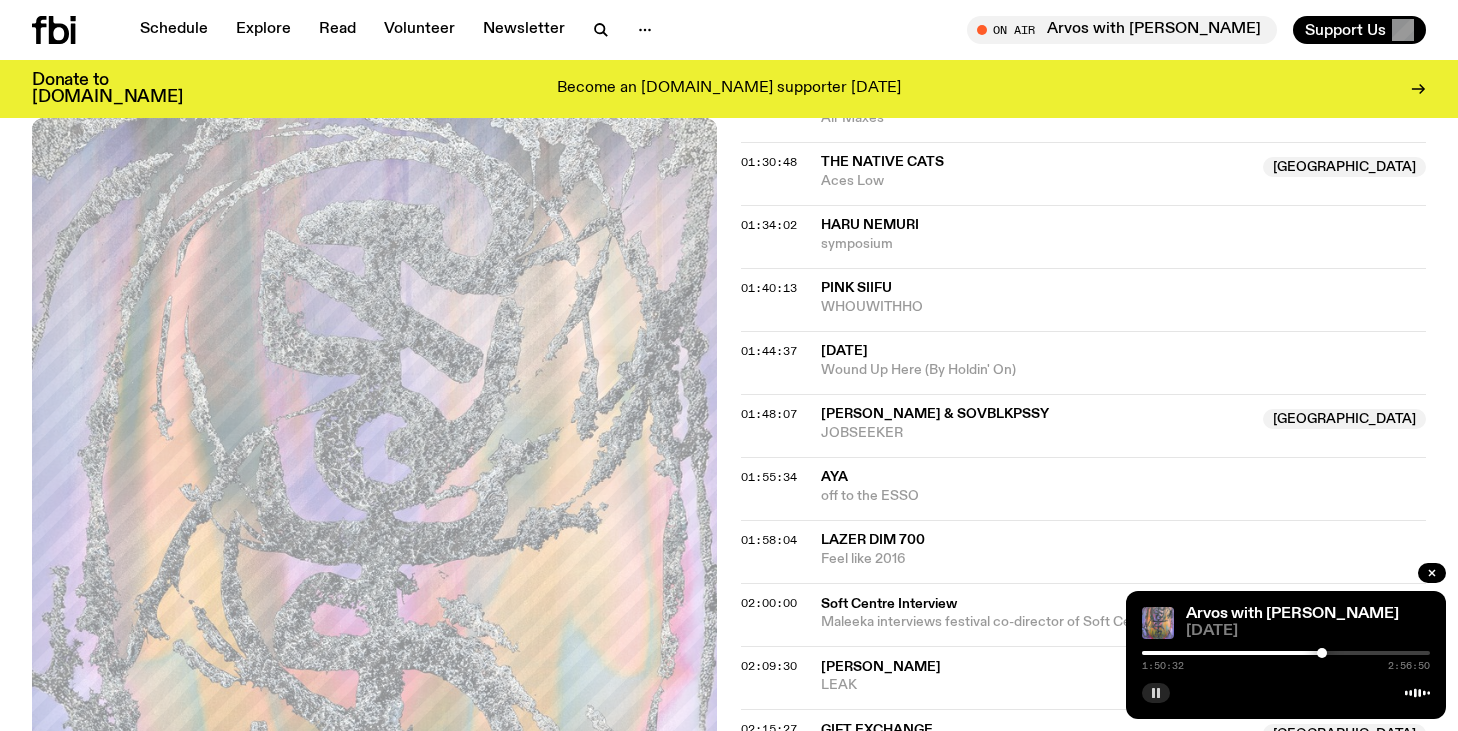 click at bounding box center [1322, 653] 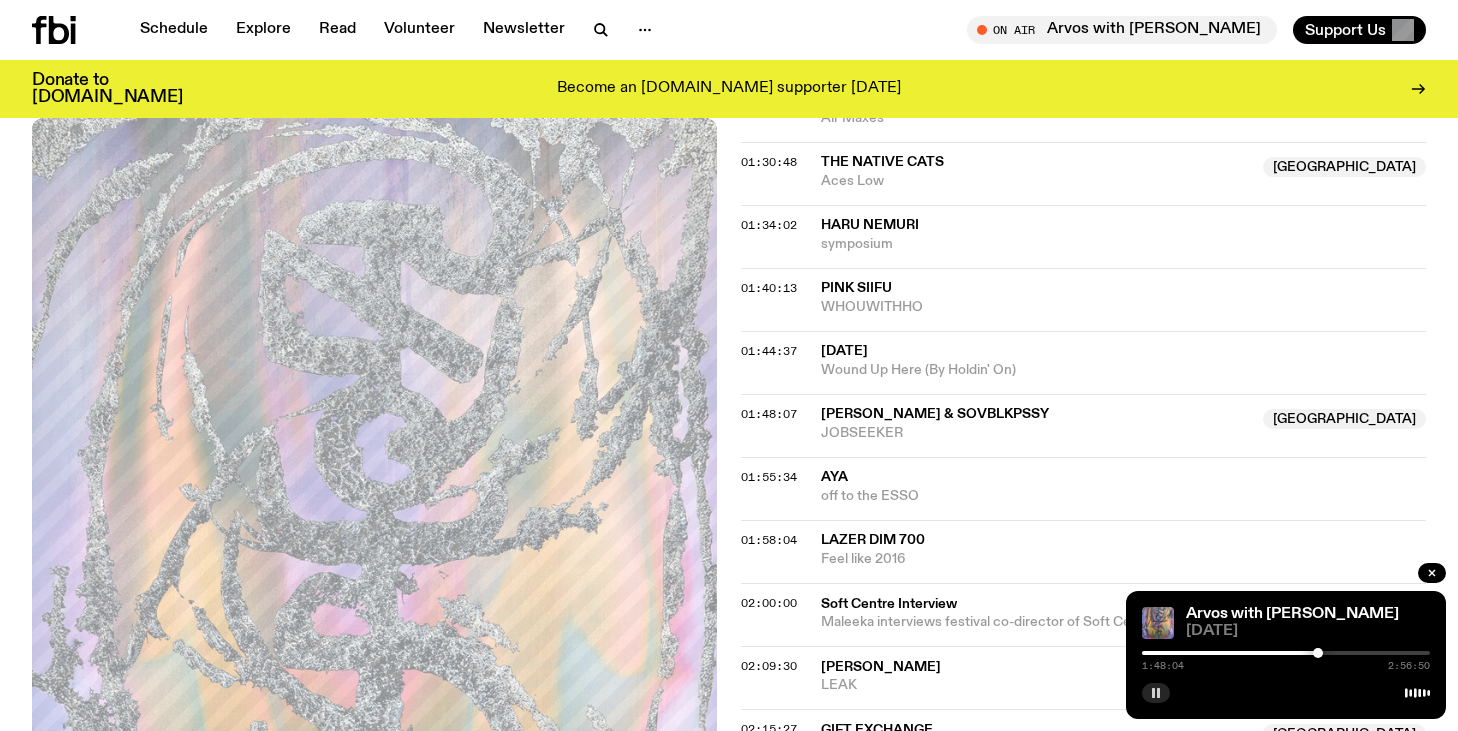 click at bounding box center (1318, 653) 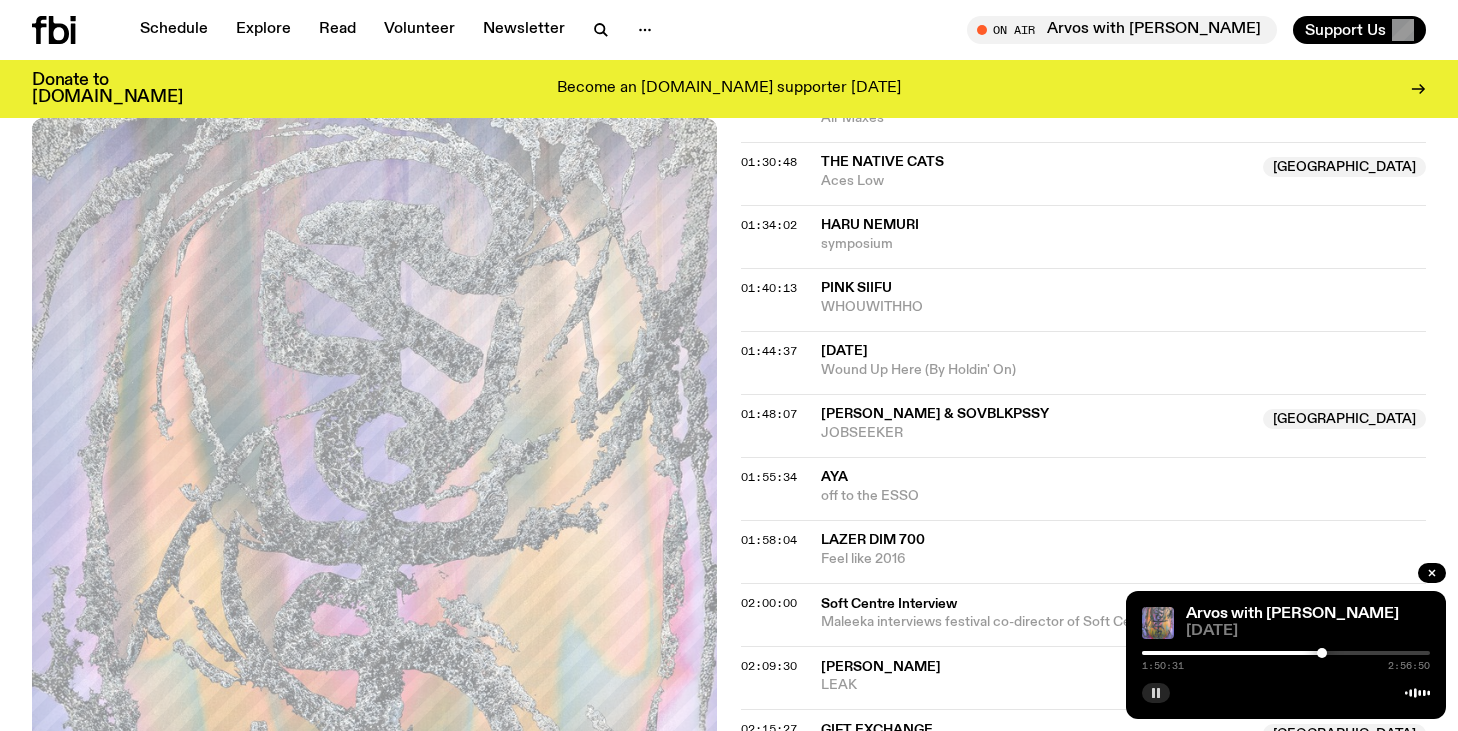 click at bounding box center [1322, 653] 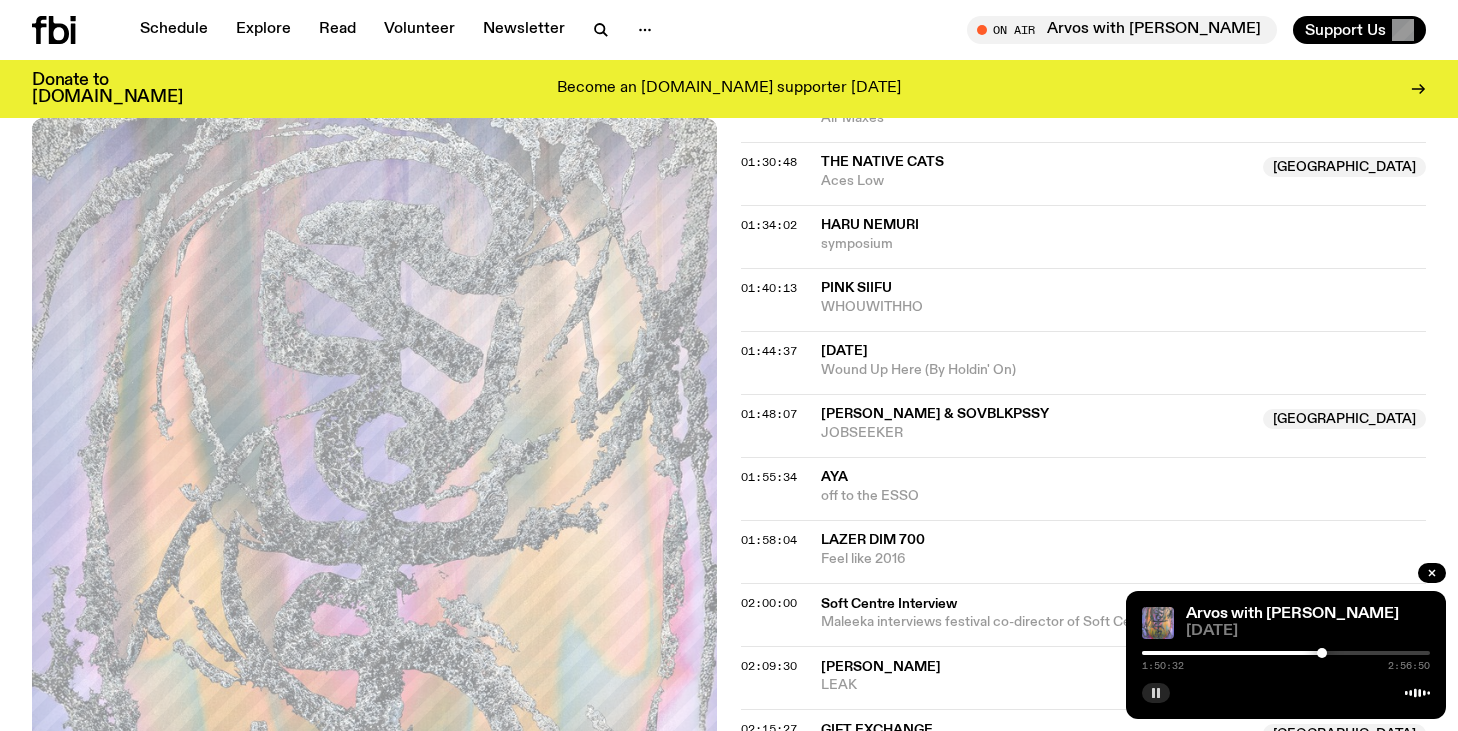 click at bounding box center (1322, 653) 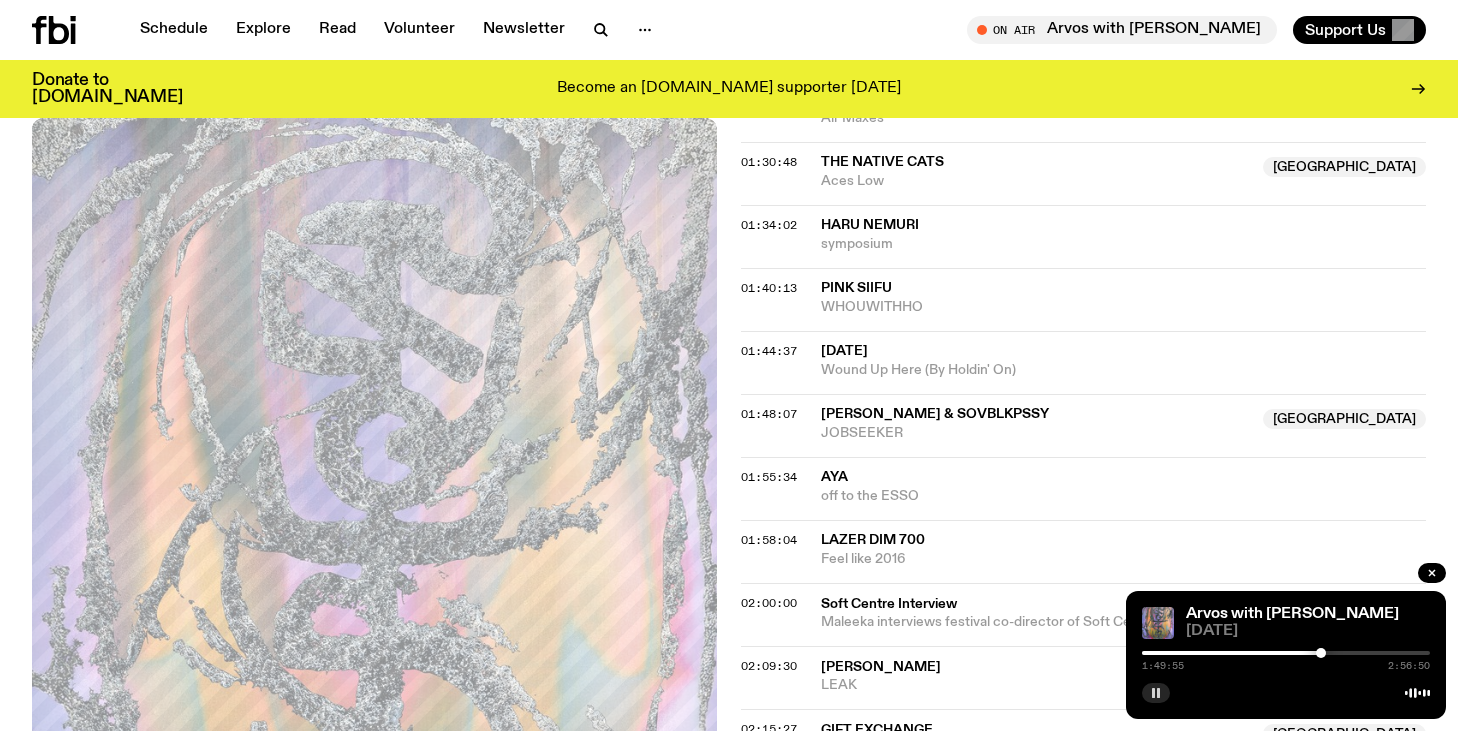 click at bounding box center [1321, 653] 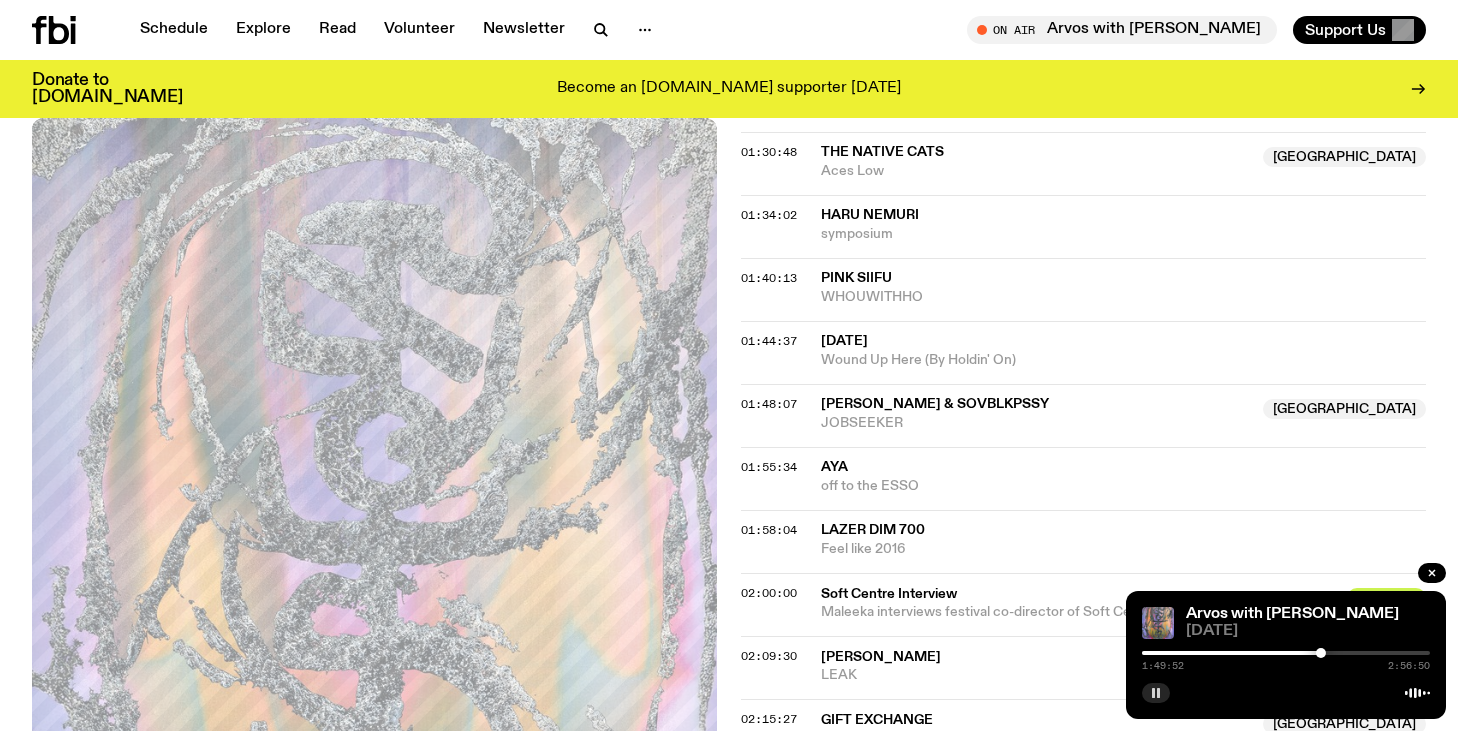 scroll, scrollTop: 1882, scrollLeft: 0, axis: vertical 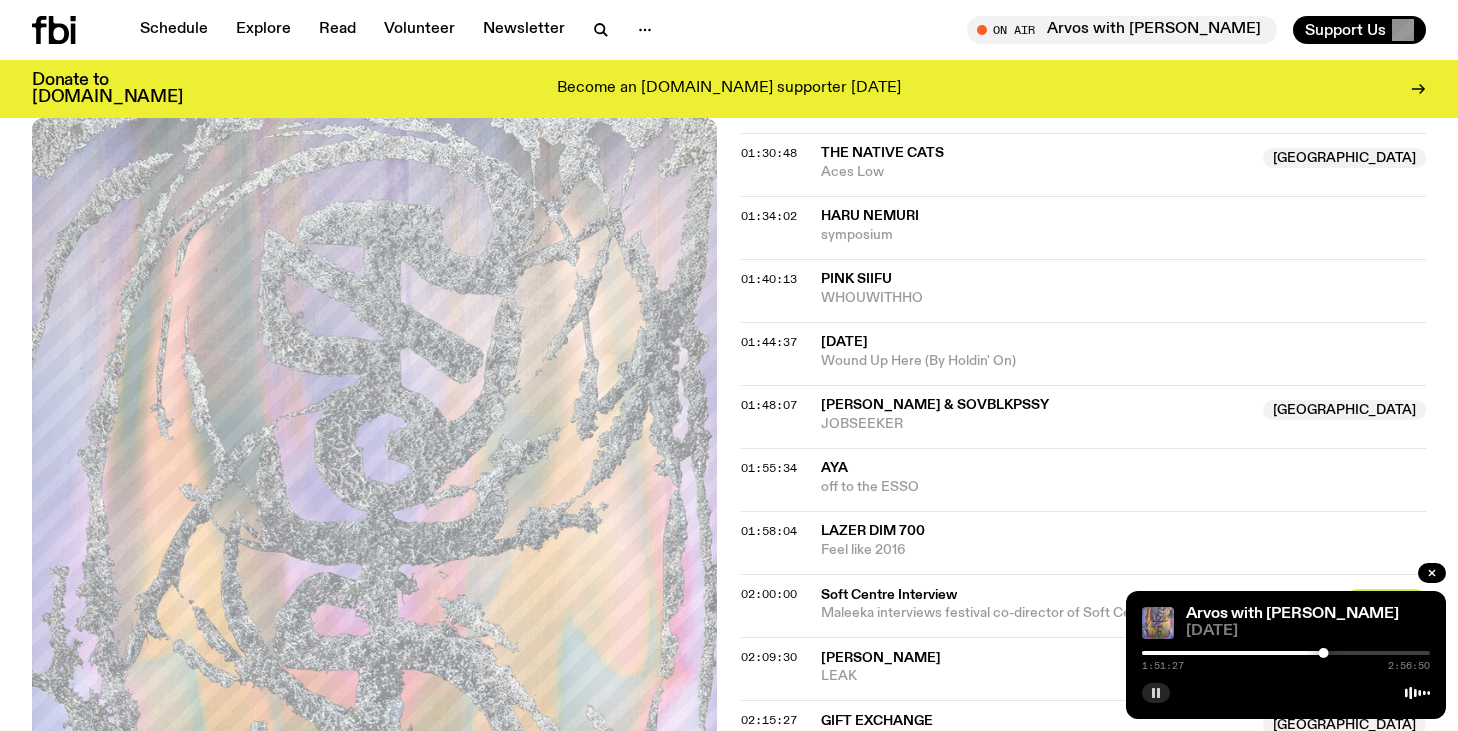 click at bounding box center [1156, 693] 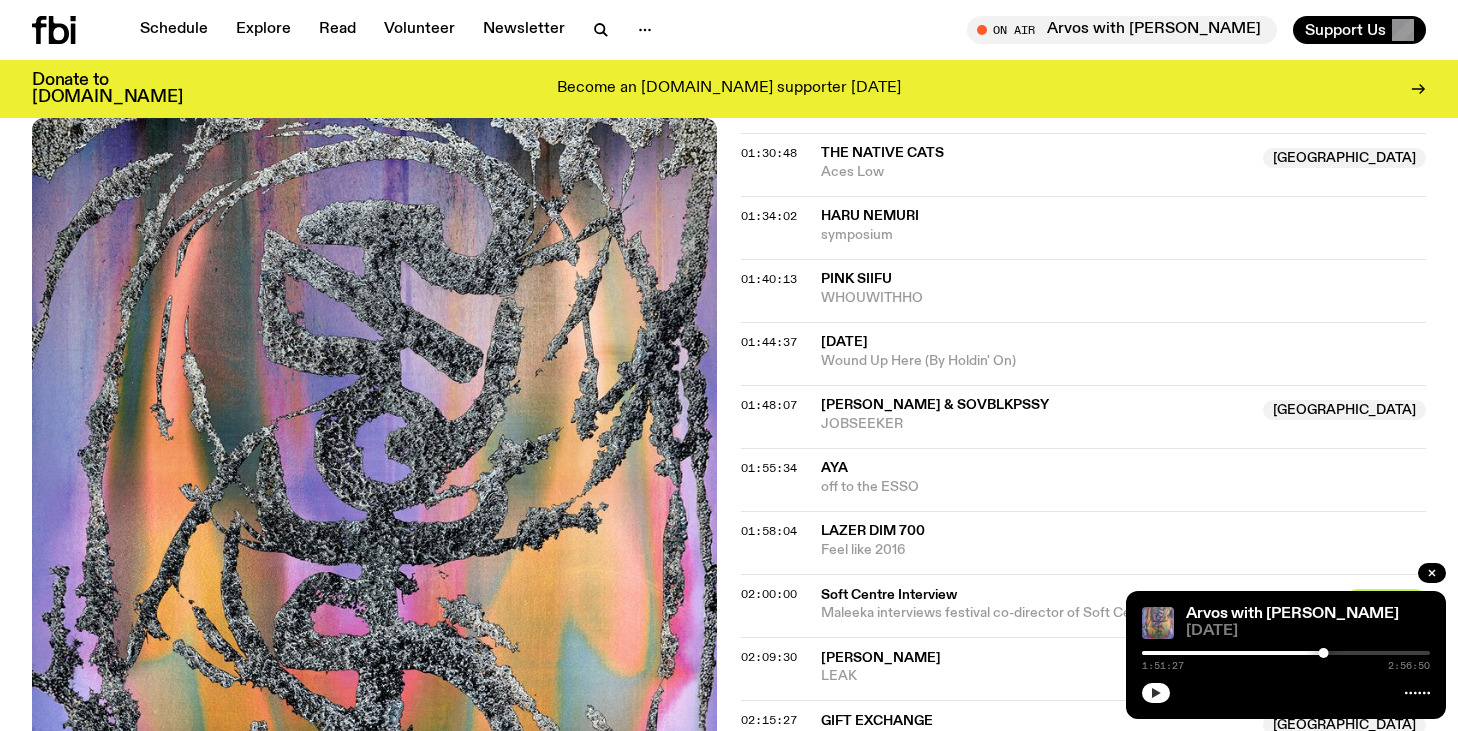 click 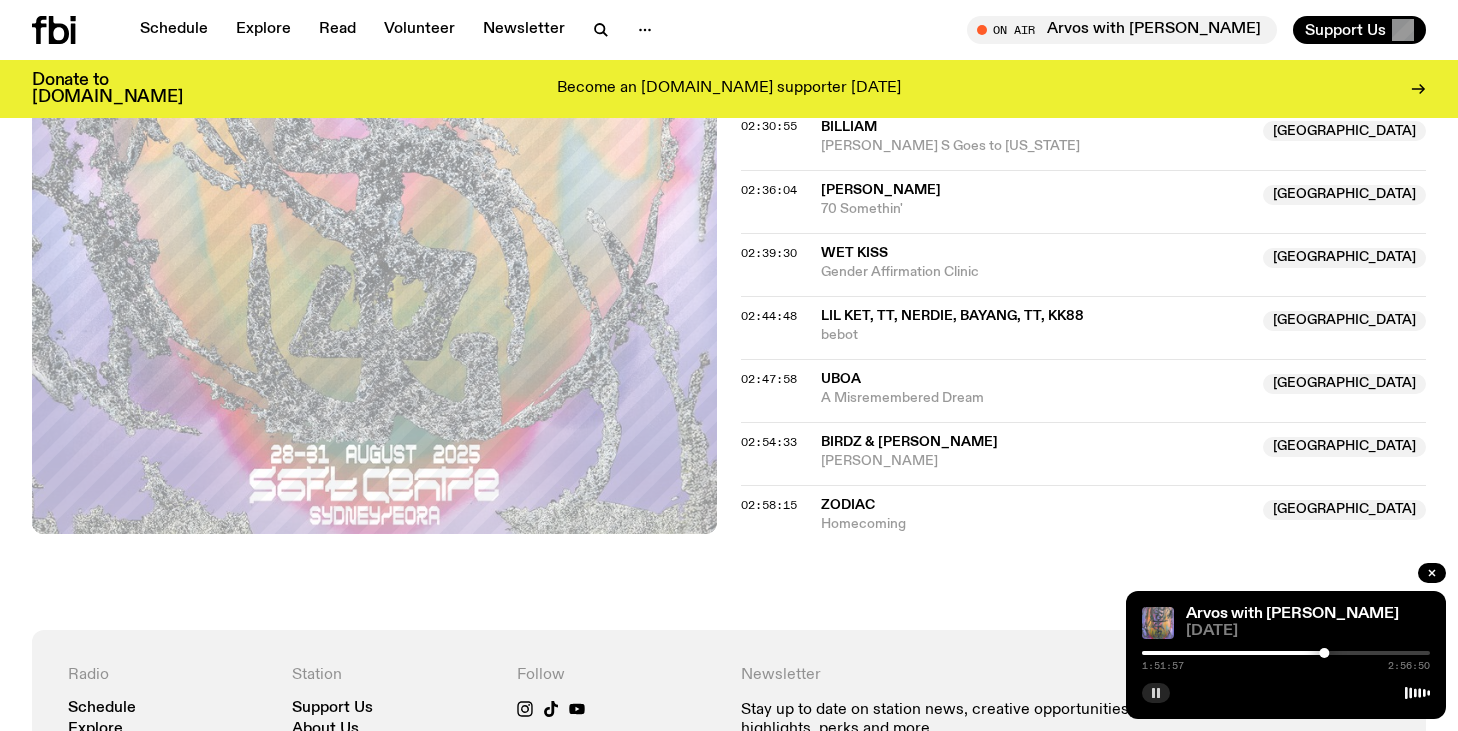 scroll, scrollTop: 2613, scrollLeft: 0, axis: vertical 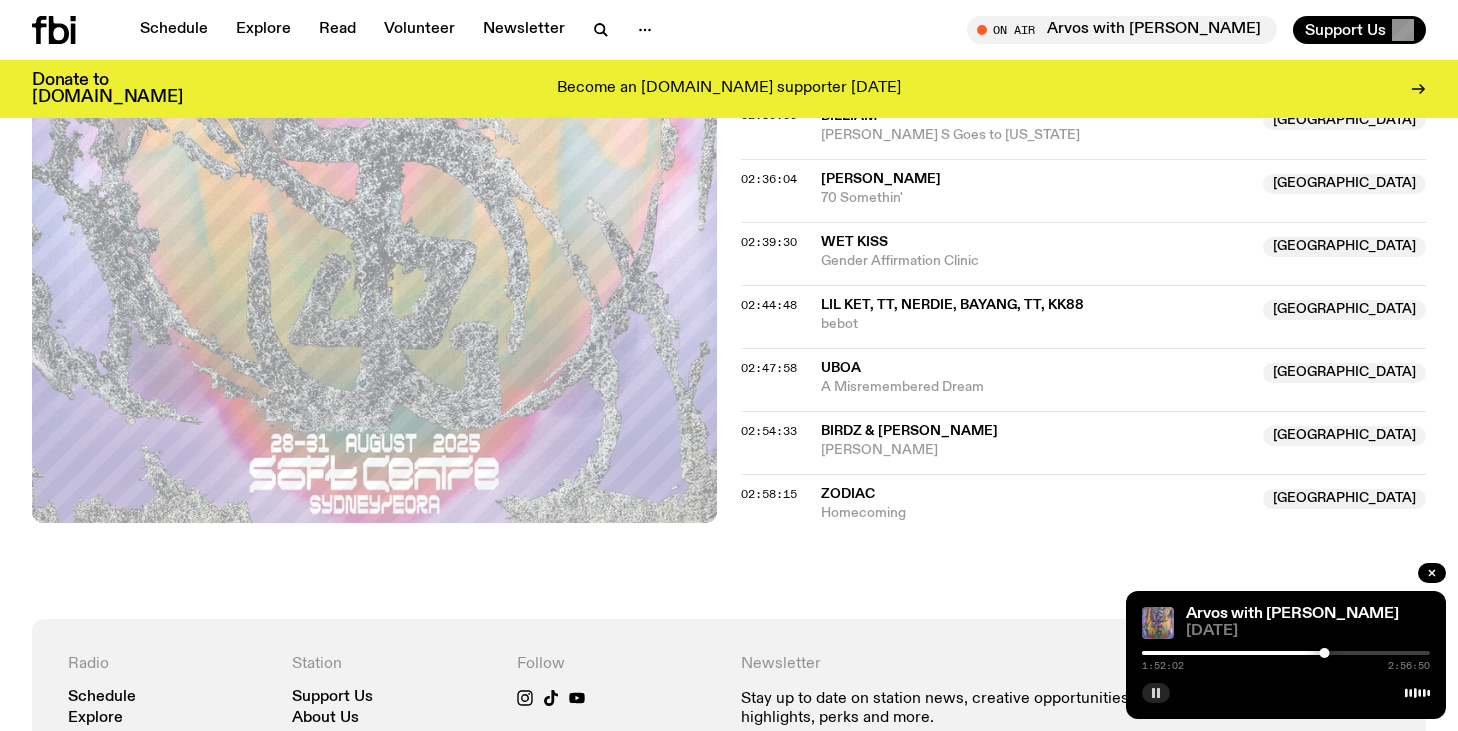 click 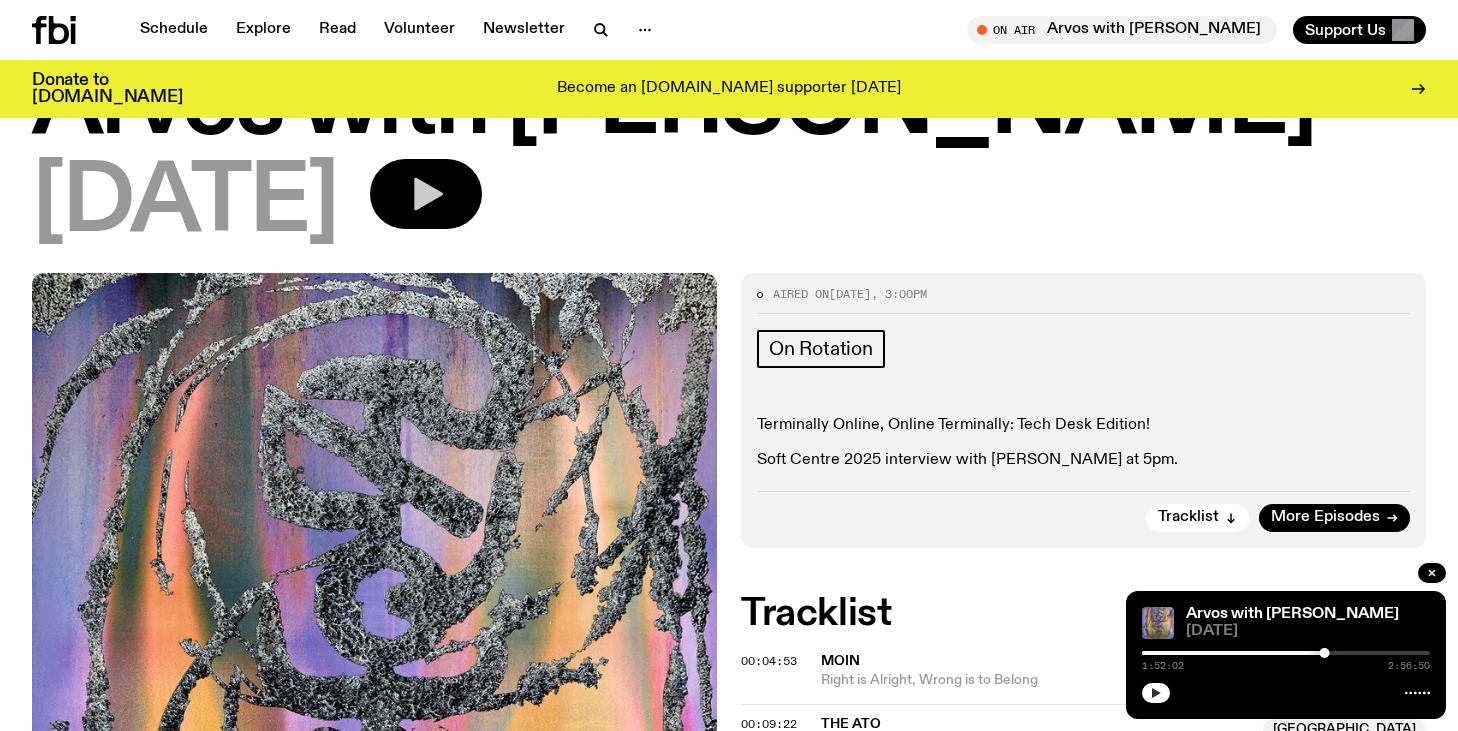 scroll, scrollTop: 108, scrollLeft: 0, axis: vertical 